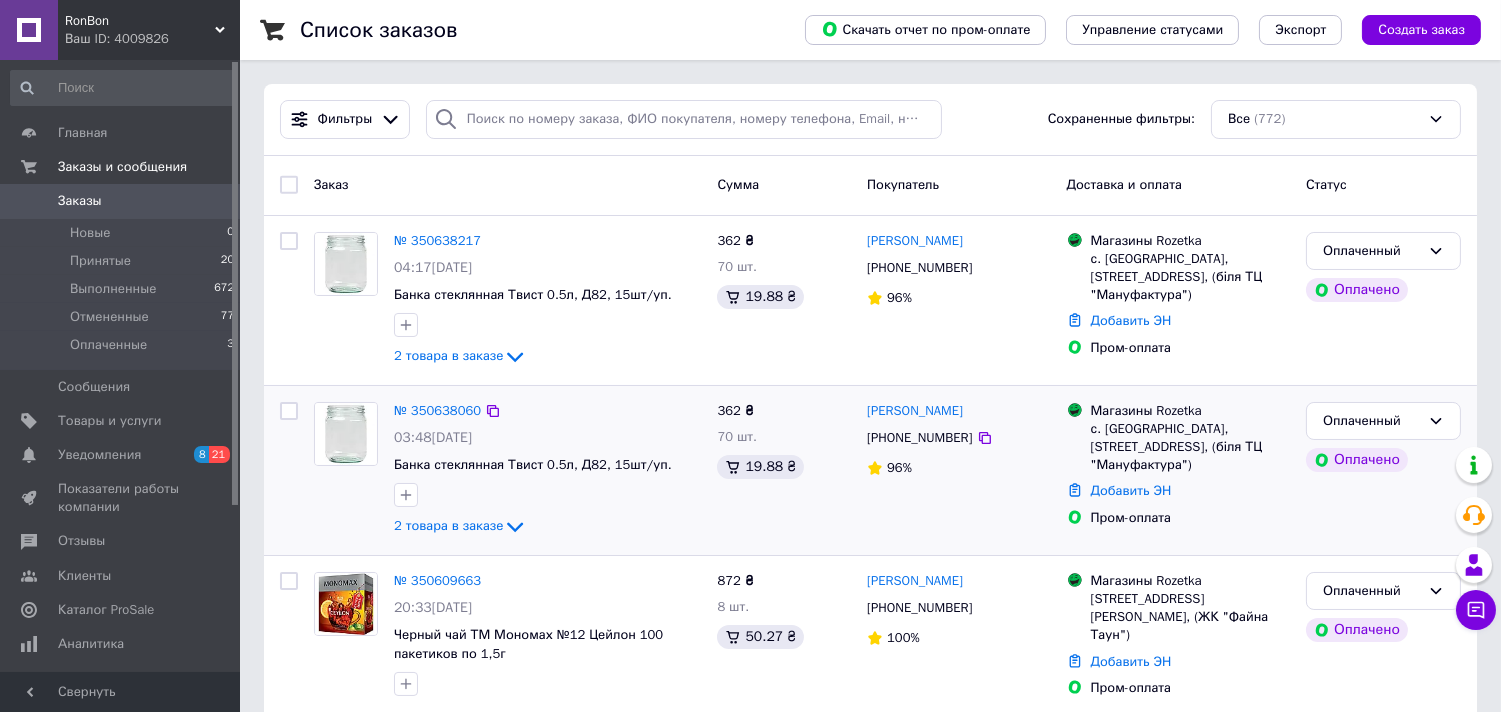scroll, scrollTop: 111, scrollLeft: 0, axis: vertical 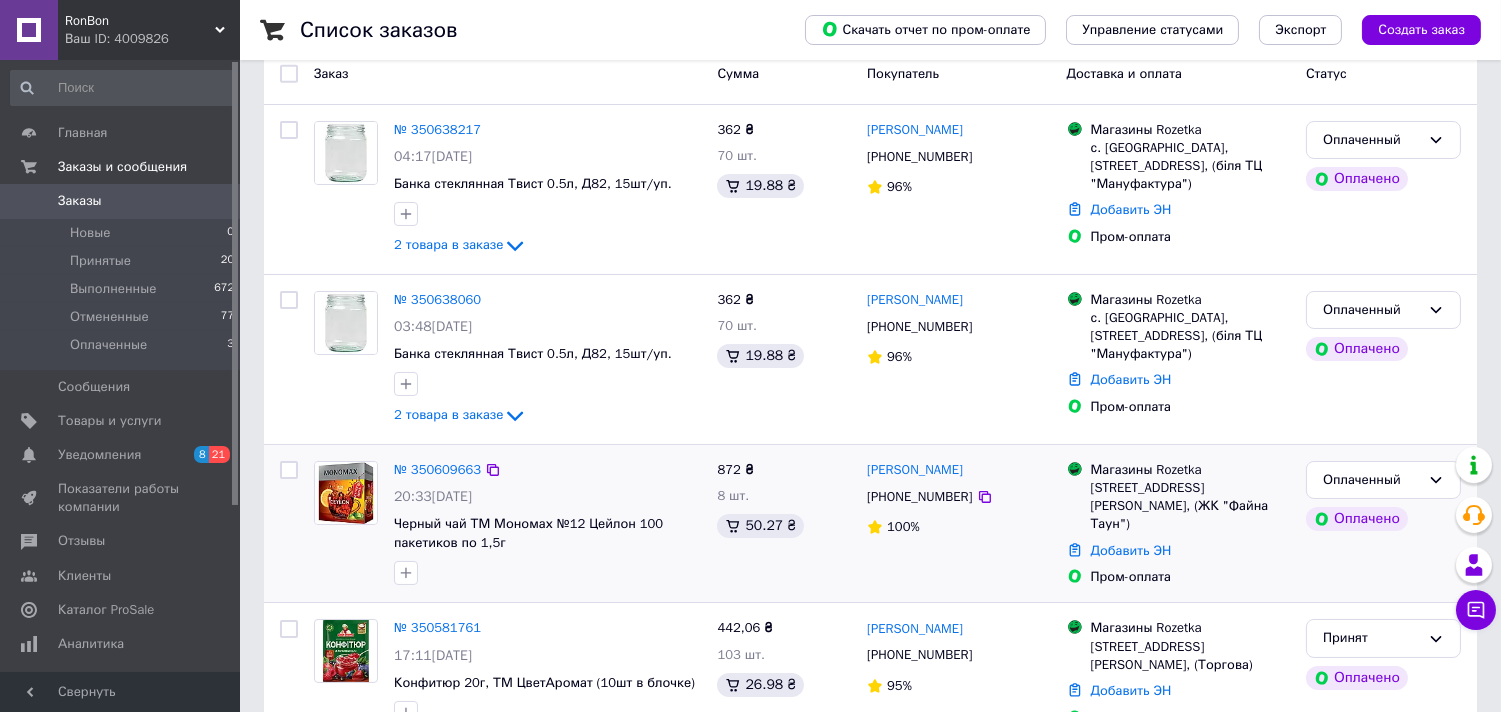 click at bounding box center (346, 493) 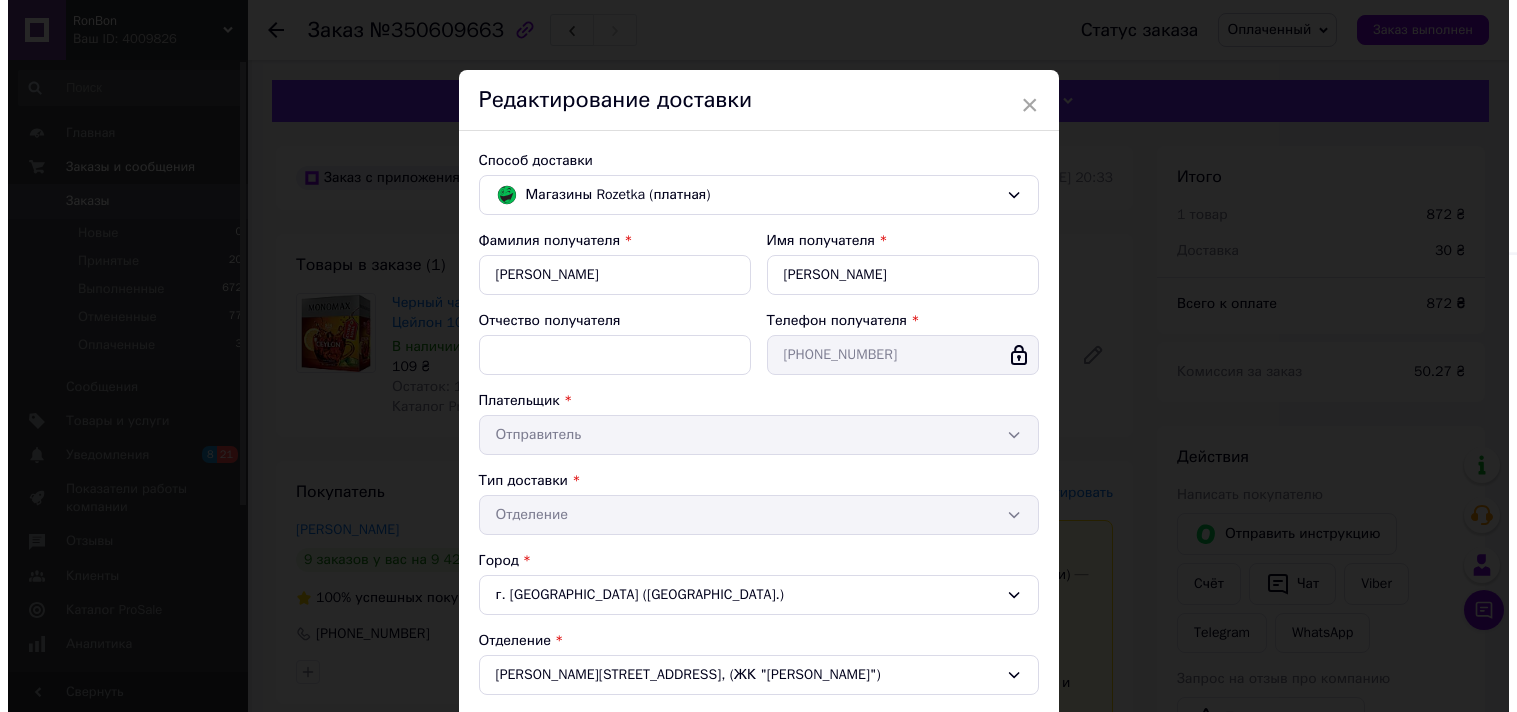 scroll, scrollTop: 222, scrollLeft: 0, axis: vertical 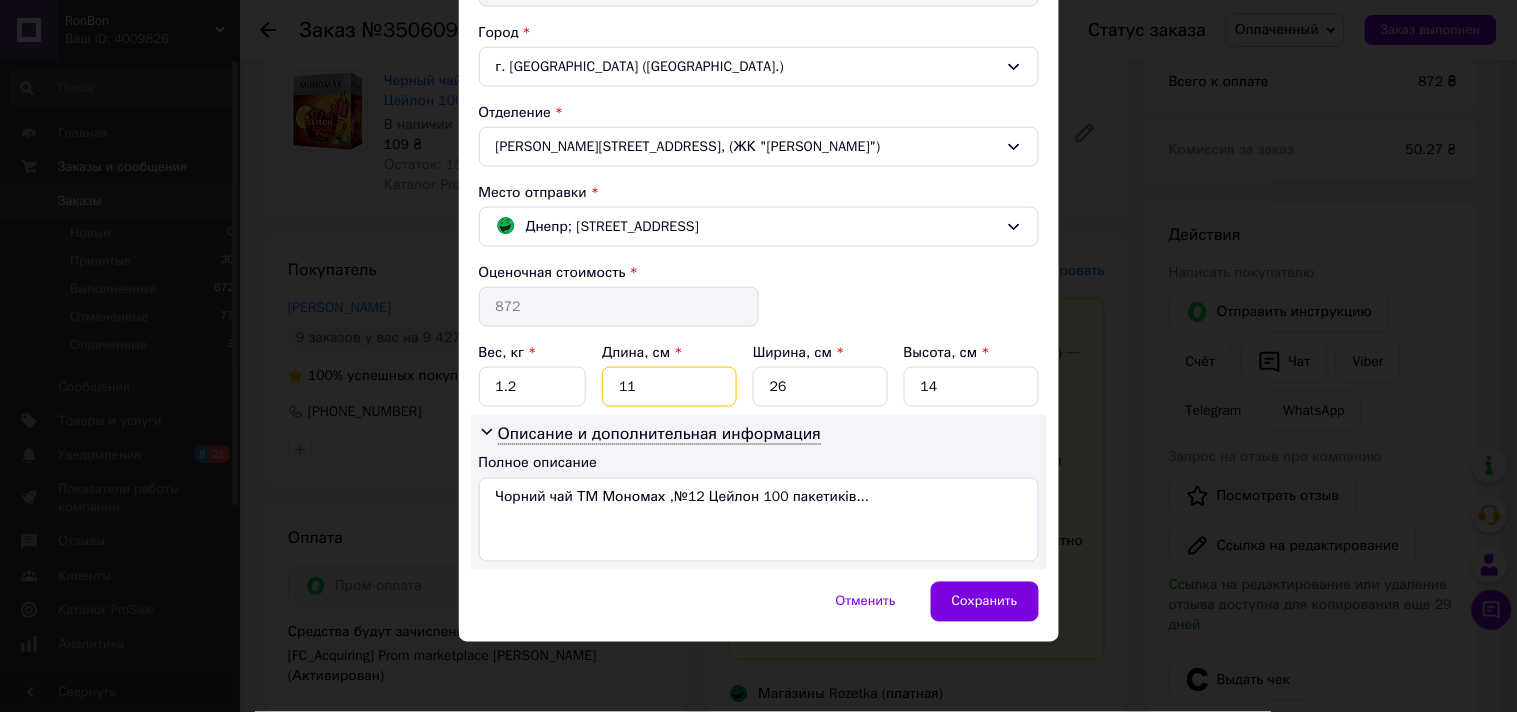 click on "11" at bounding box center [669, 387] 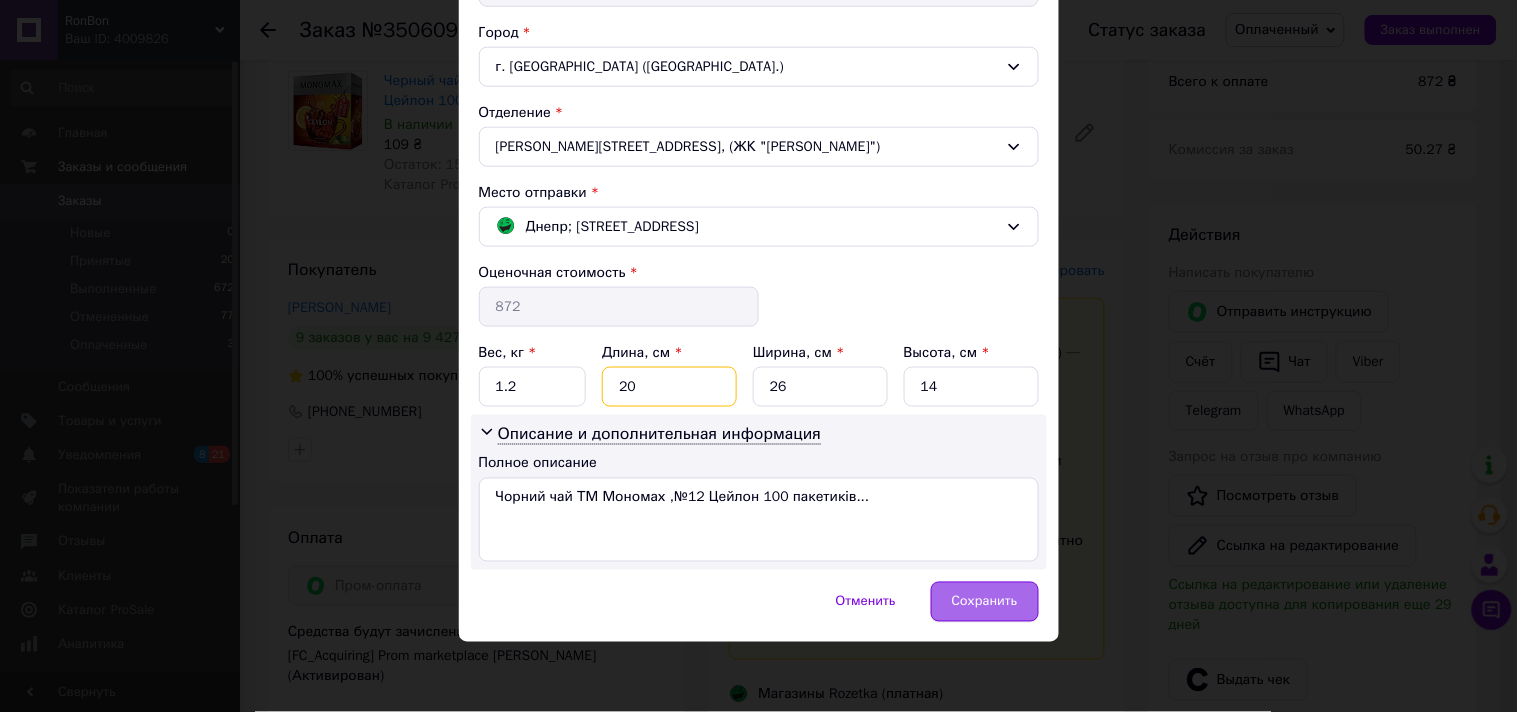 type on "20" 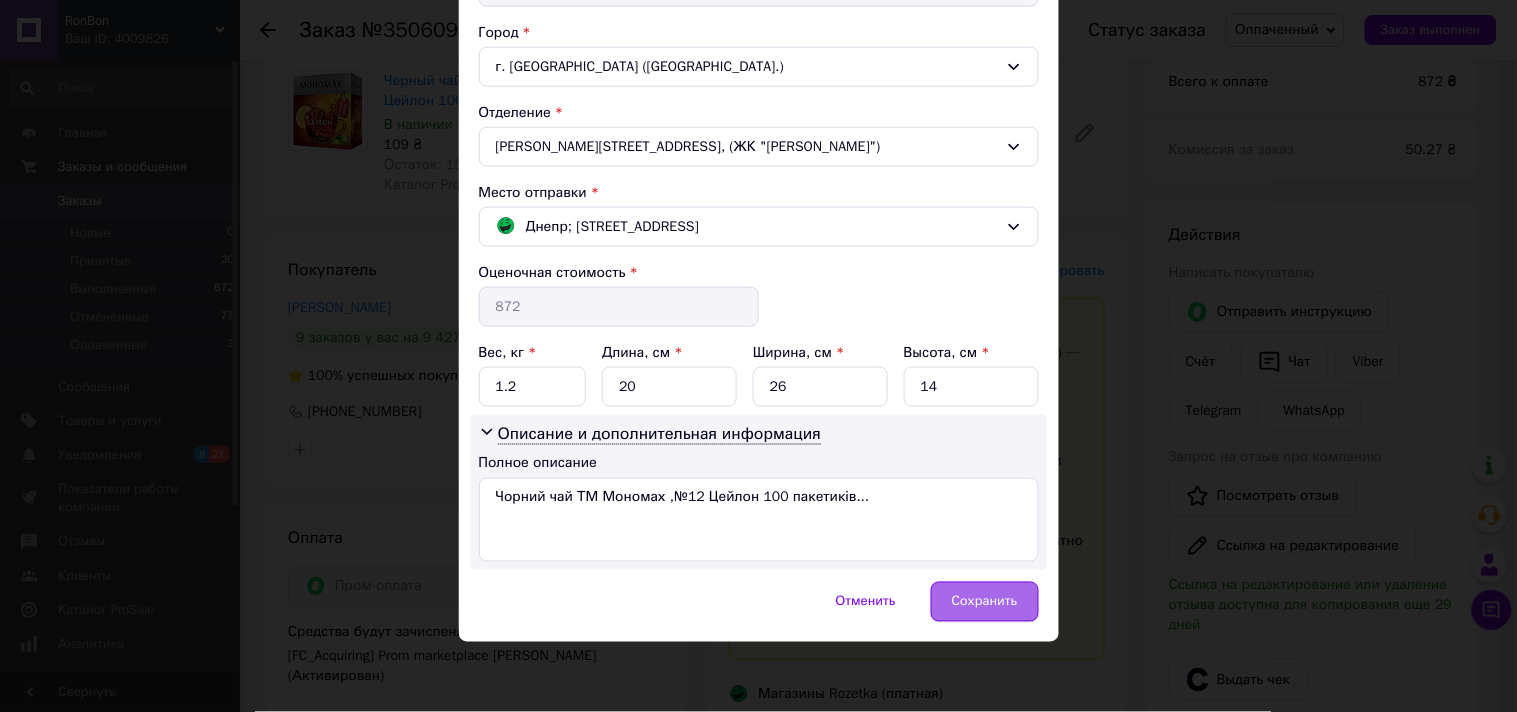 click on "Сохранить" at bounding box center [985, 602] 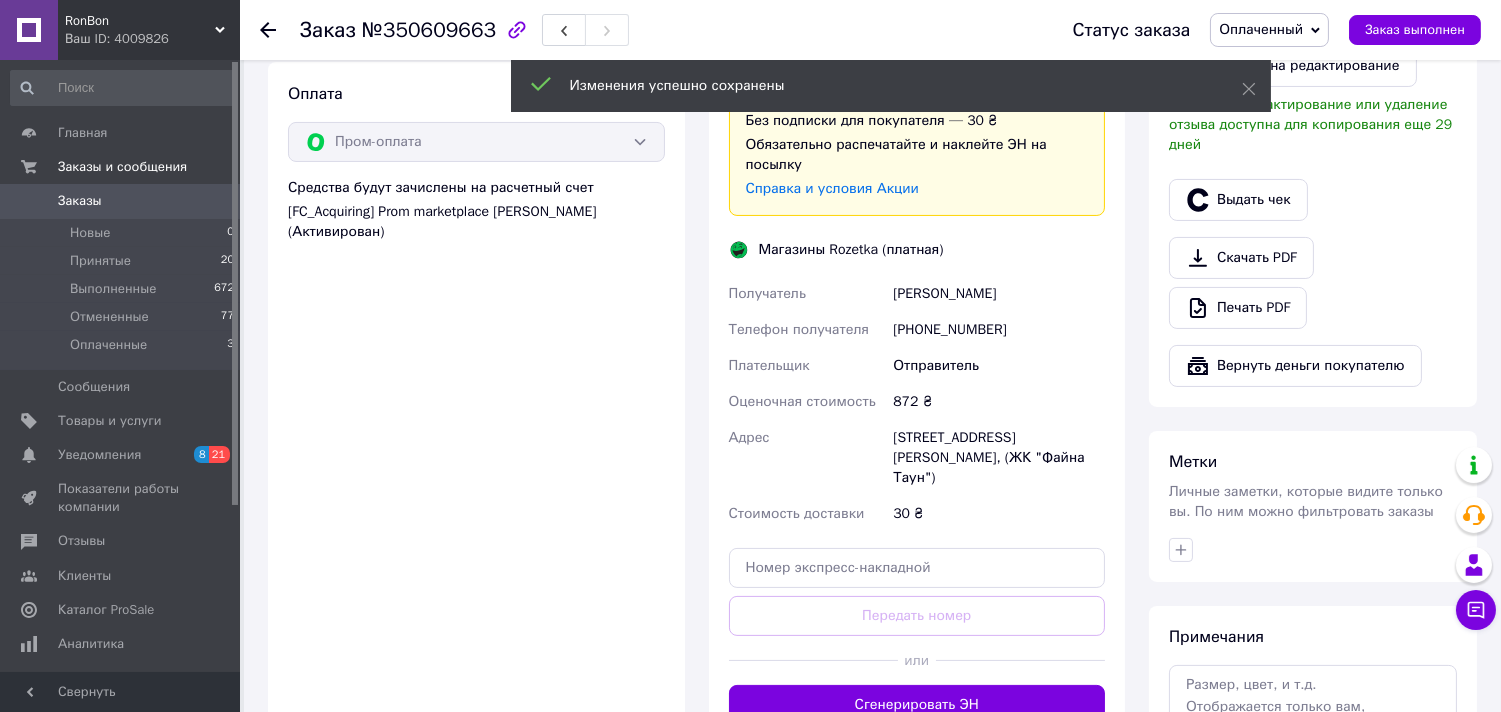 scroll, scrollTop: 777, scrollLeft: 0, axis: vertical 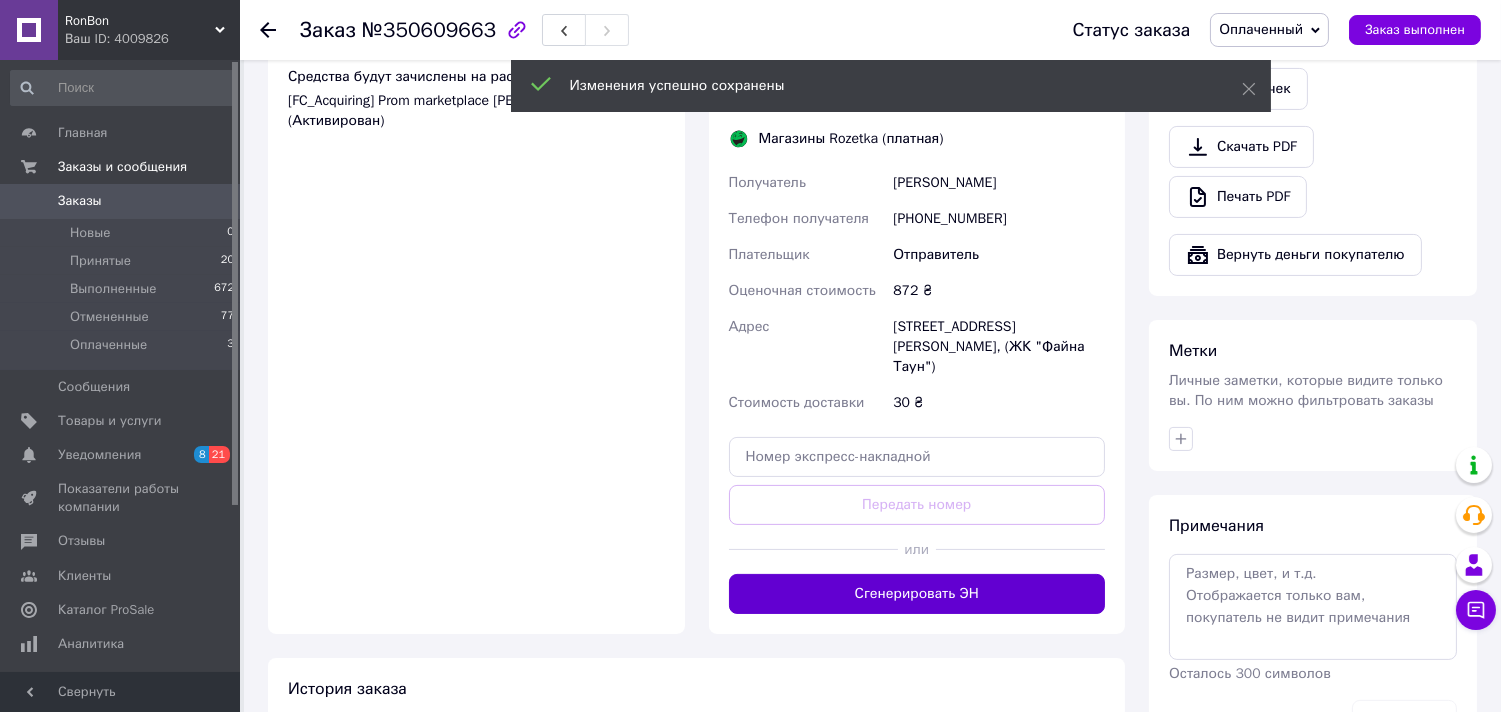 click on "Сгенерировать ЭН" at bounding box center [917, 594] 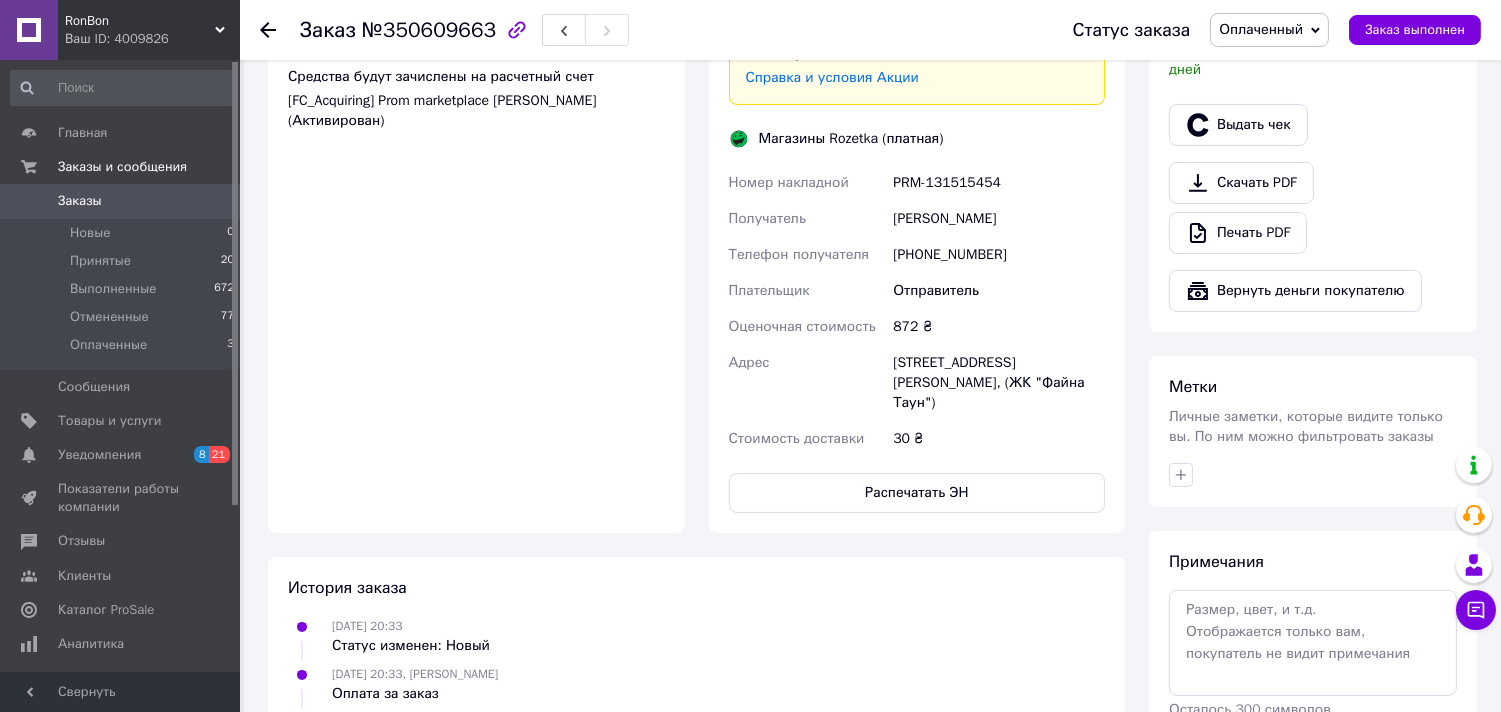 scroll, scrollTop: 666, scrollLeft: 0, axis: vertical 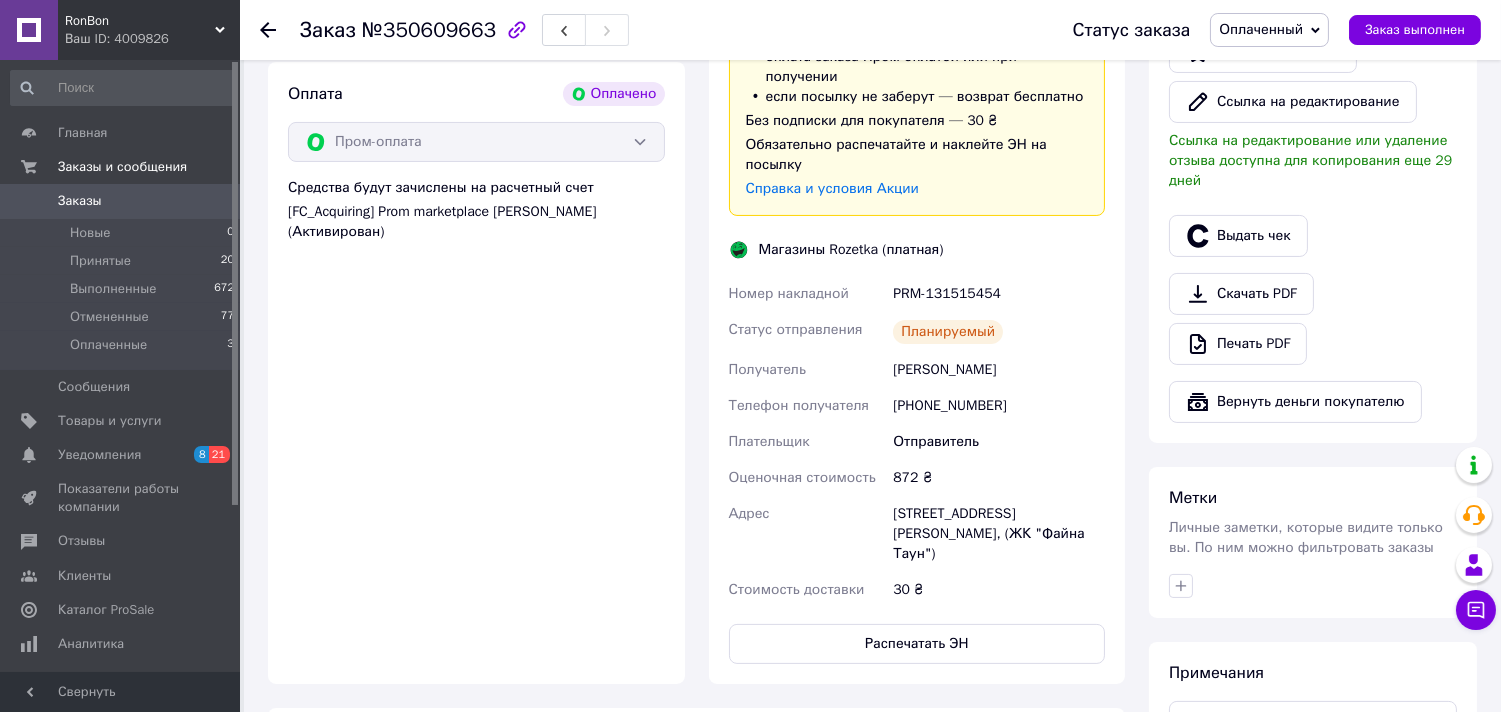 click on "PRM-131515454" at bounding box center (999, 294) 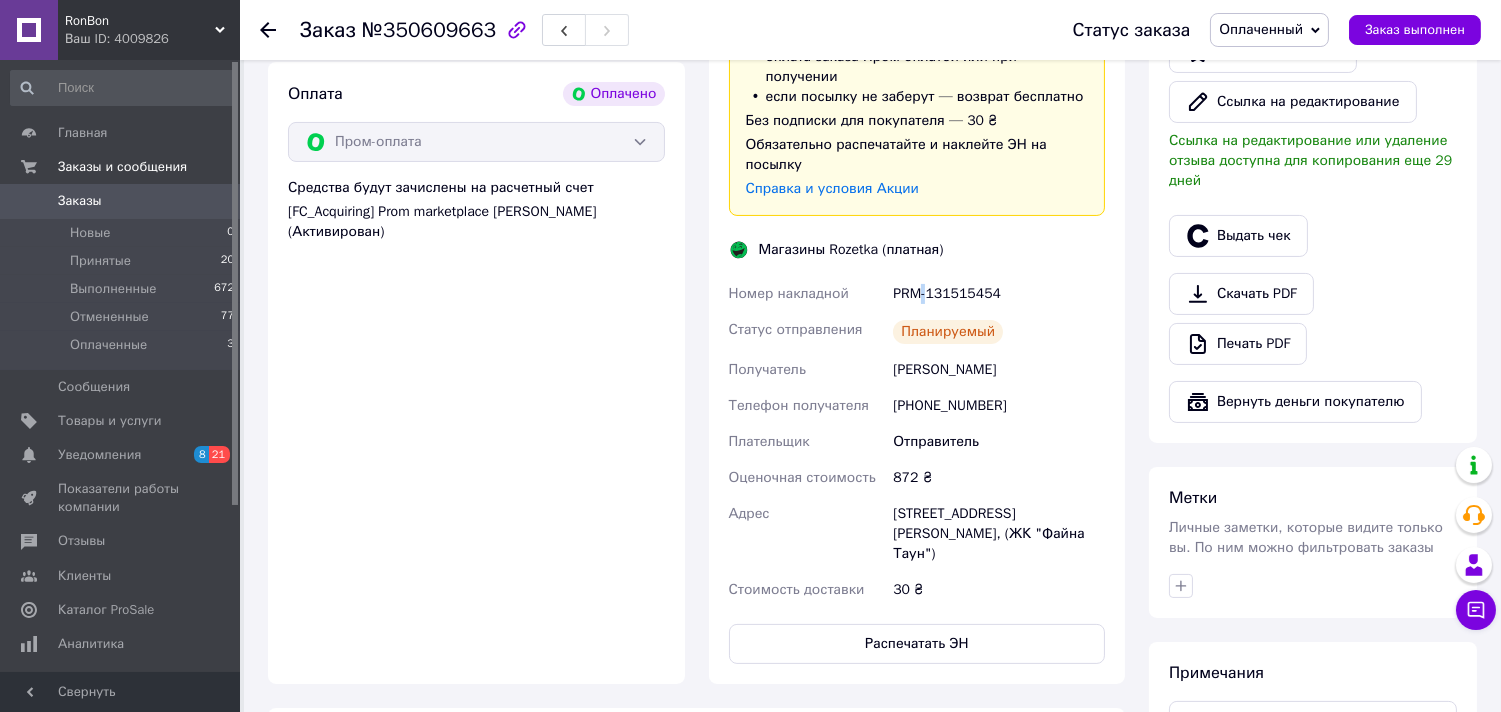 click on "PRM-131515454" at bounding box center [999, 294] 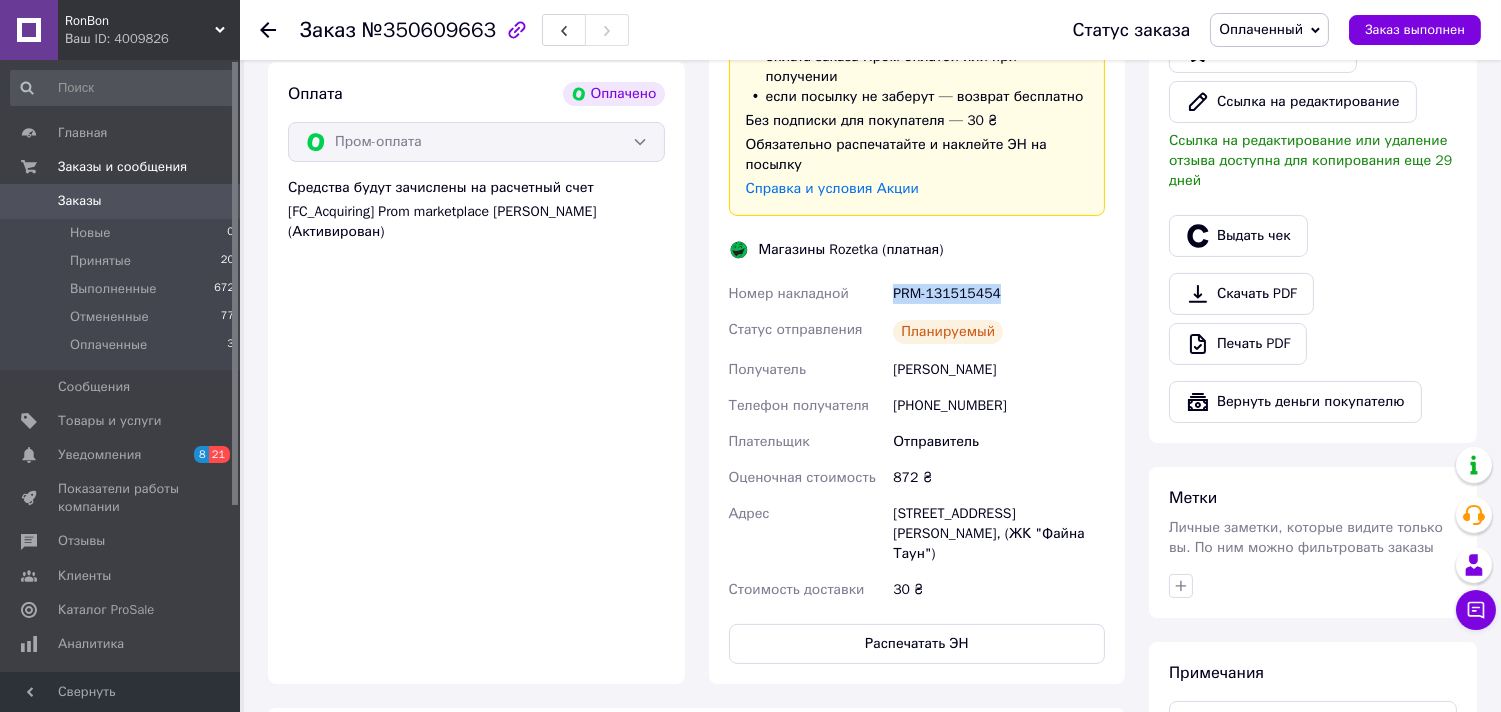 click on "PRM-131515454" at bounding box center (999, 294) 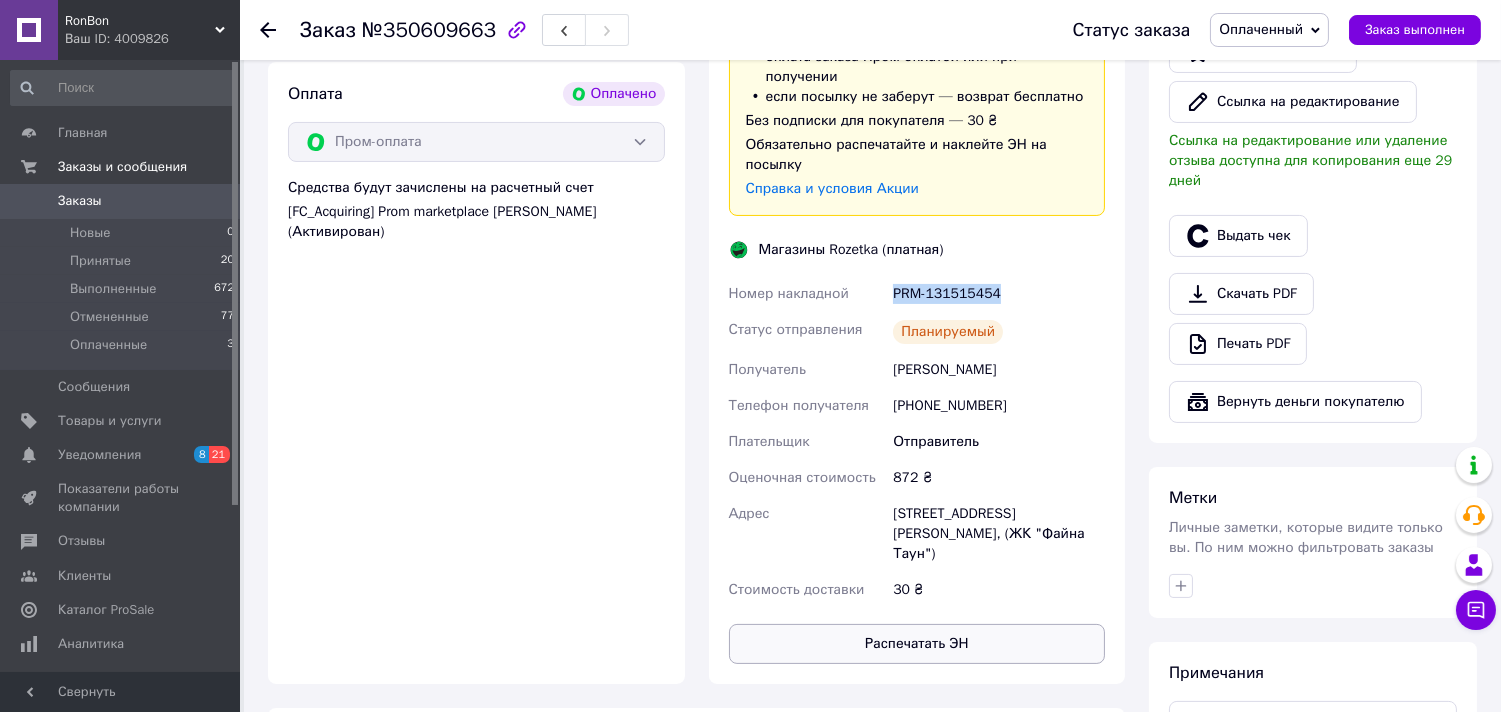 click on "Распечатать ЭН" at bounding box center [917, 644] 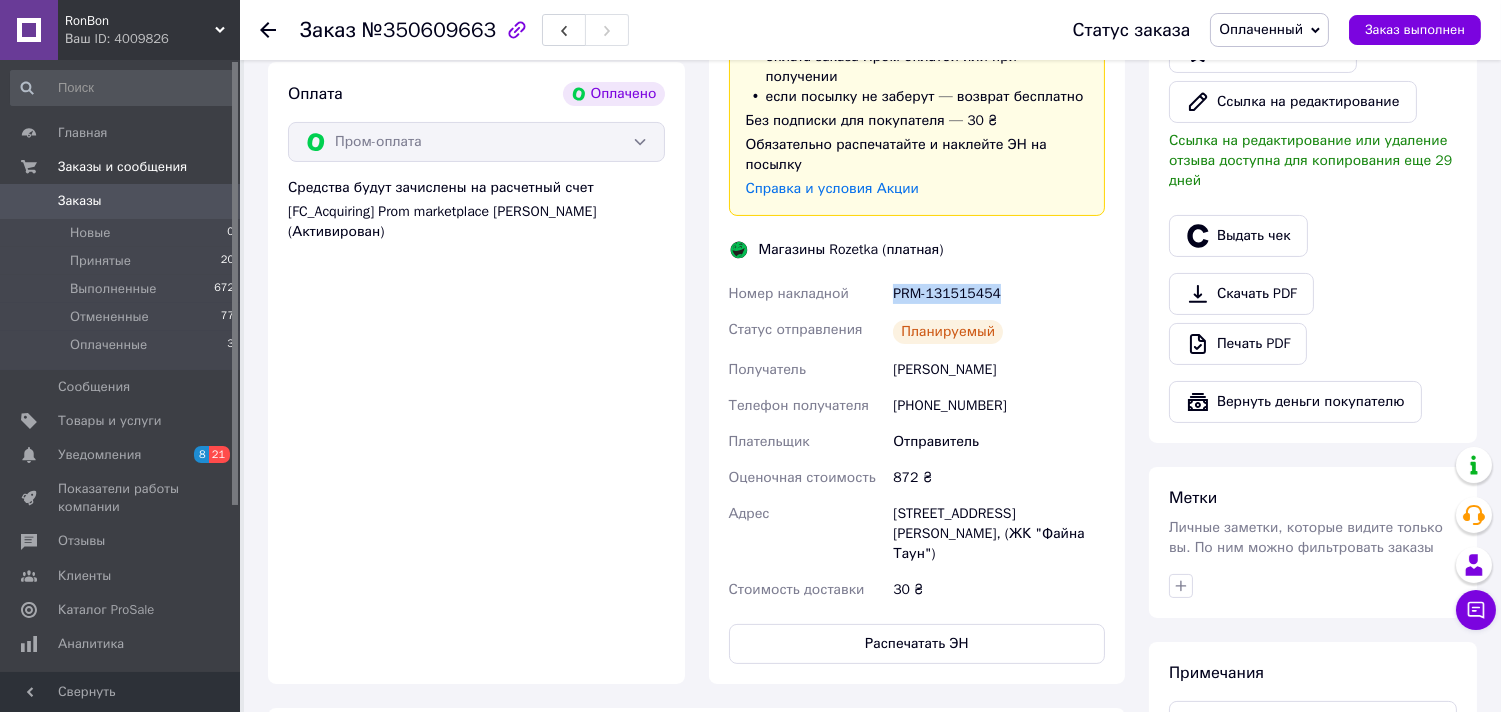 click on "0" at bounding box center (212, 201) 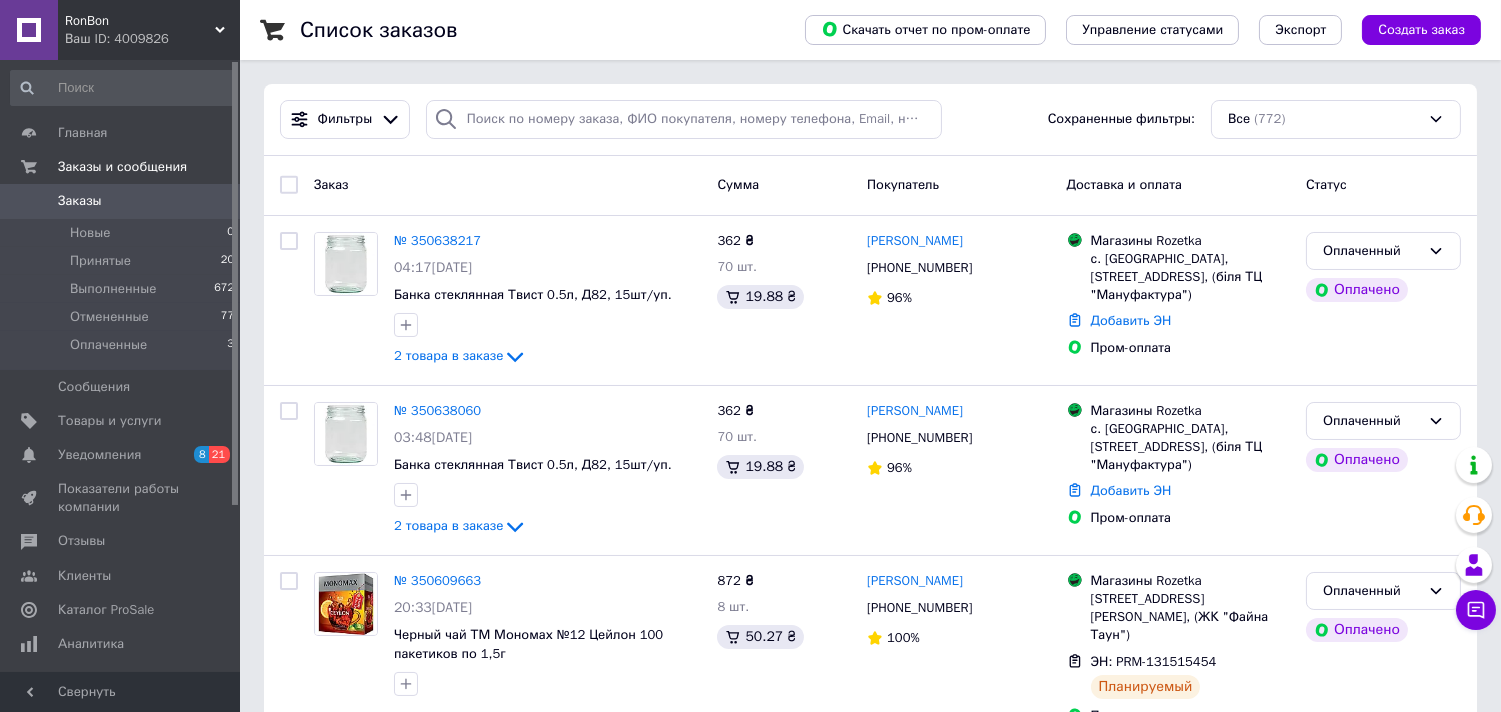 scroll, scrollTop: 555, scrollLeft: 0, axis: vertical 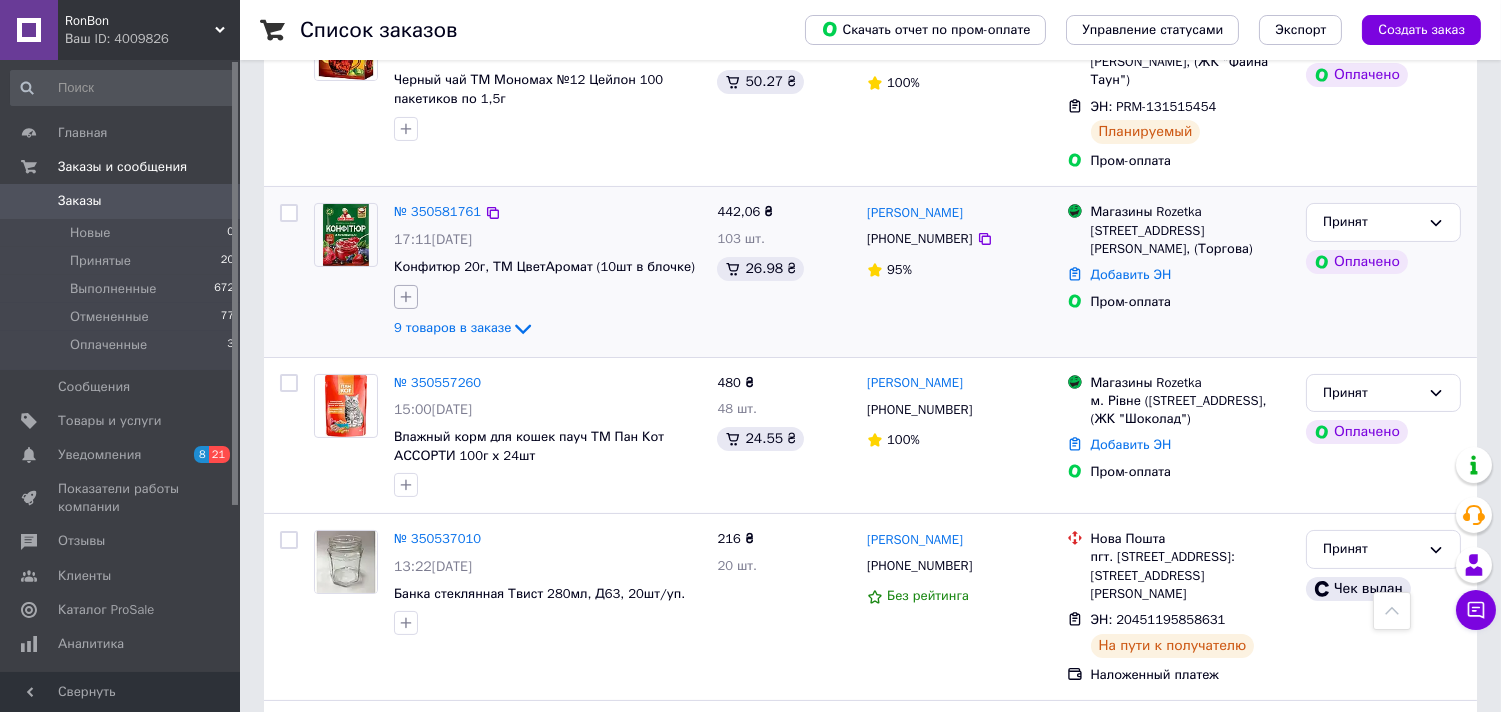 click 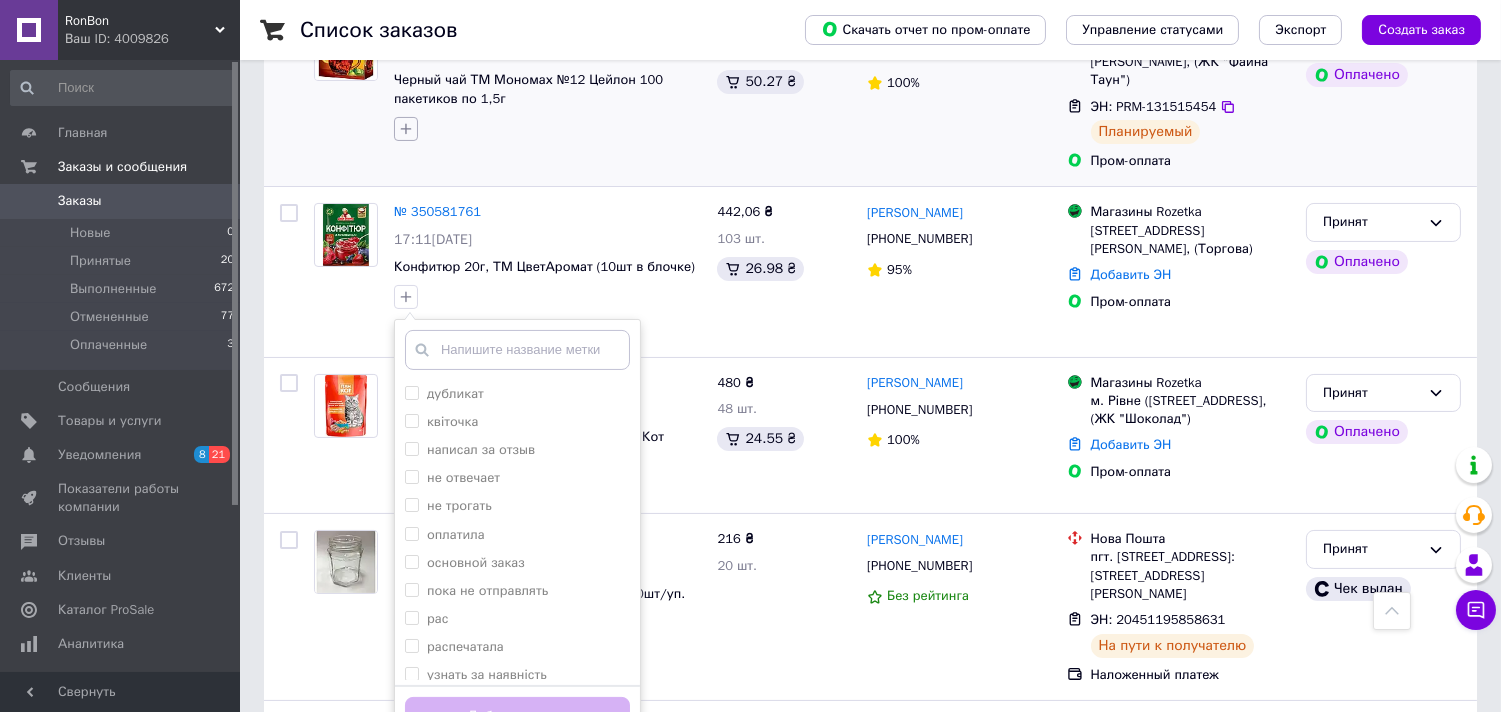 click 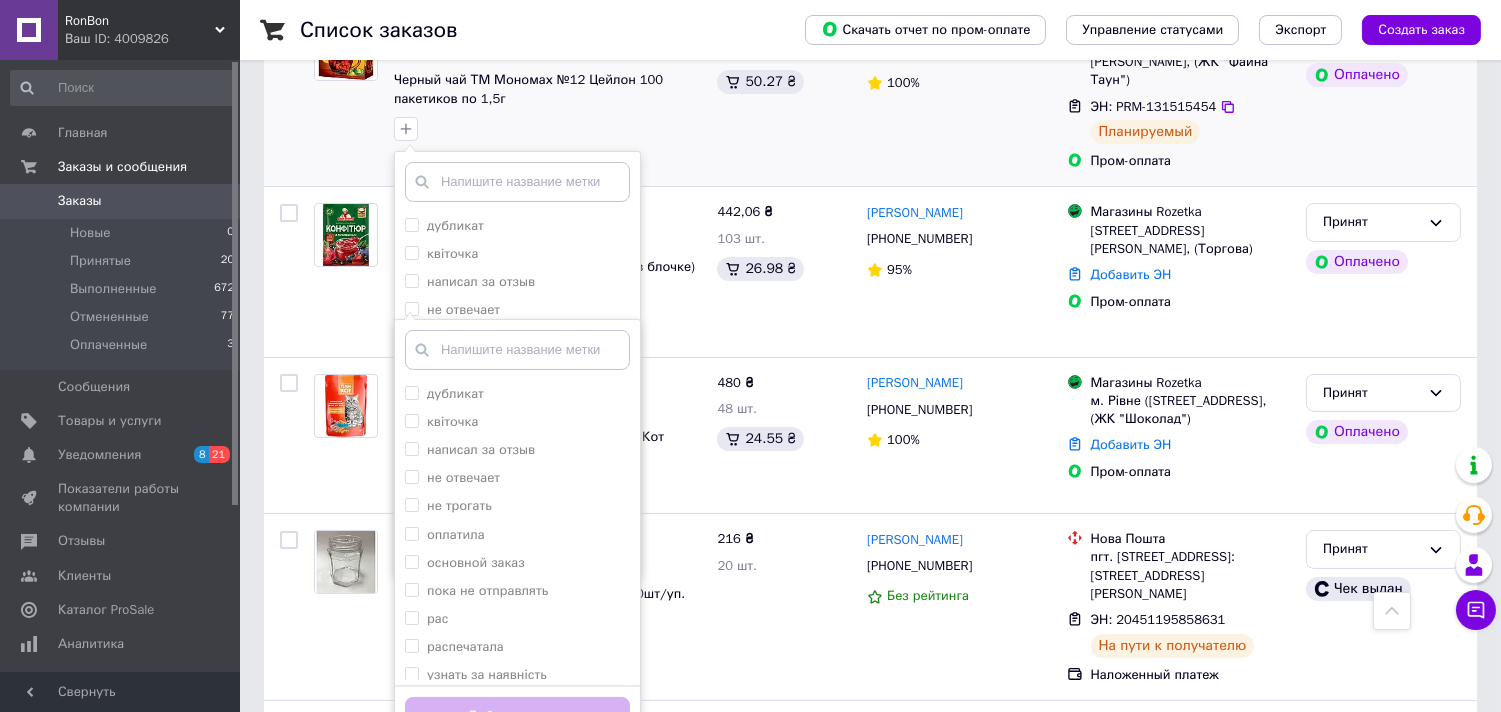 click at bounding box center [517, 182] 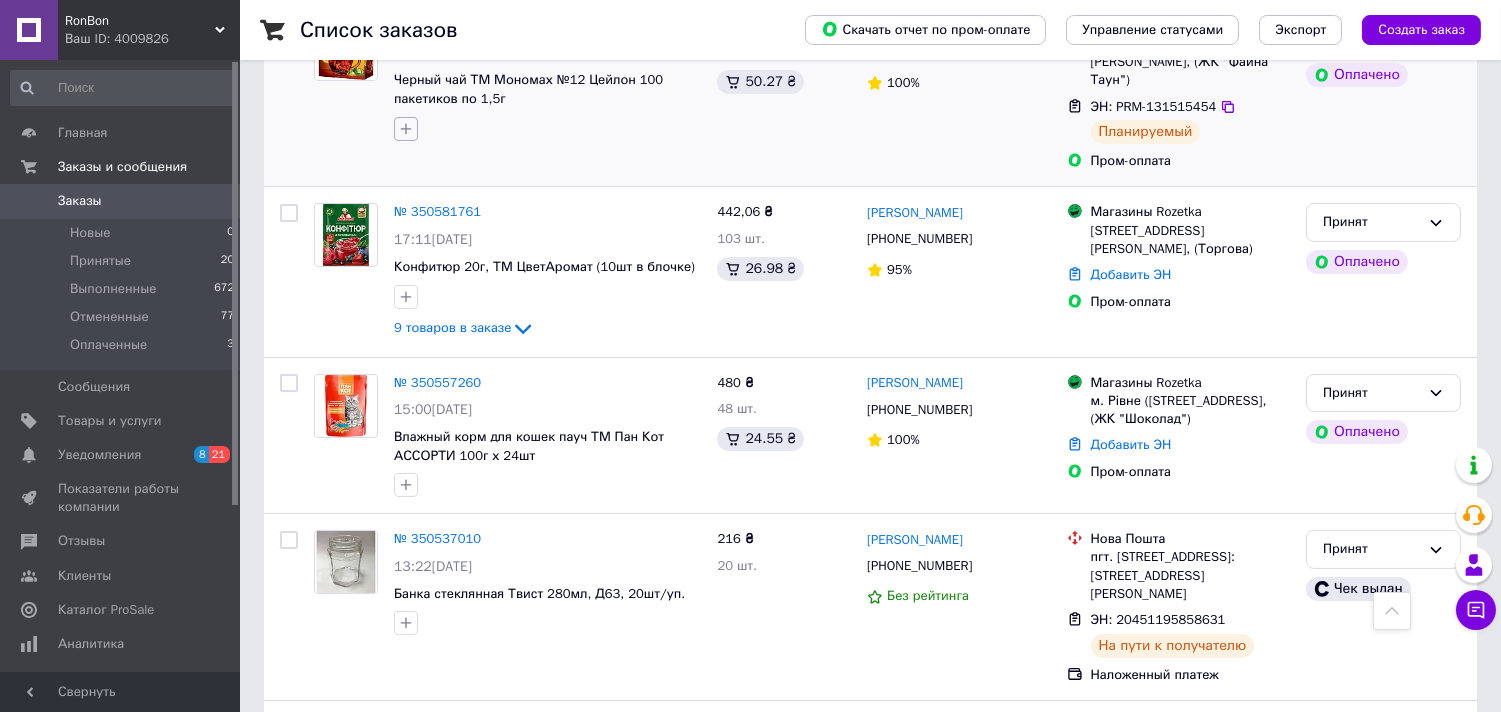 click 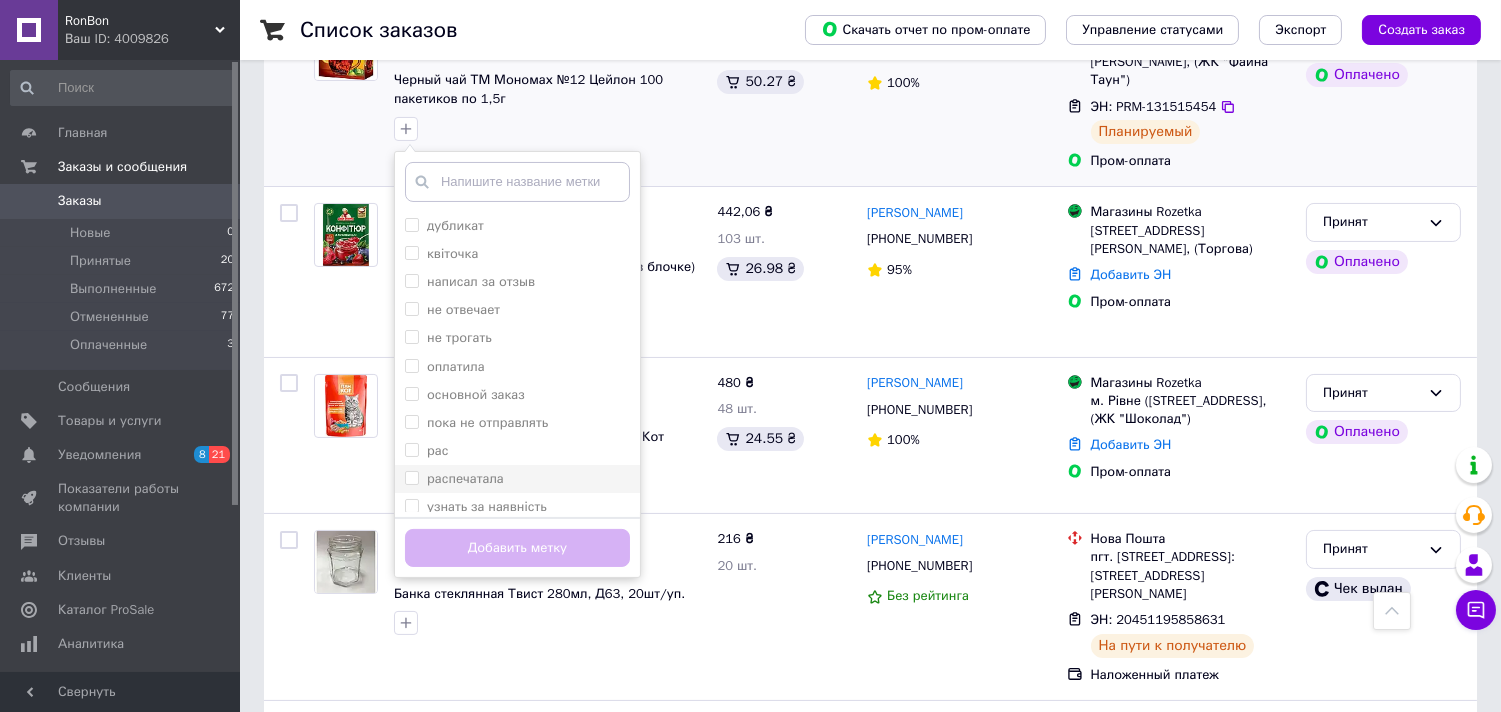 click on "распечатала" at bounding box center [465, 478] 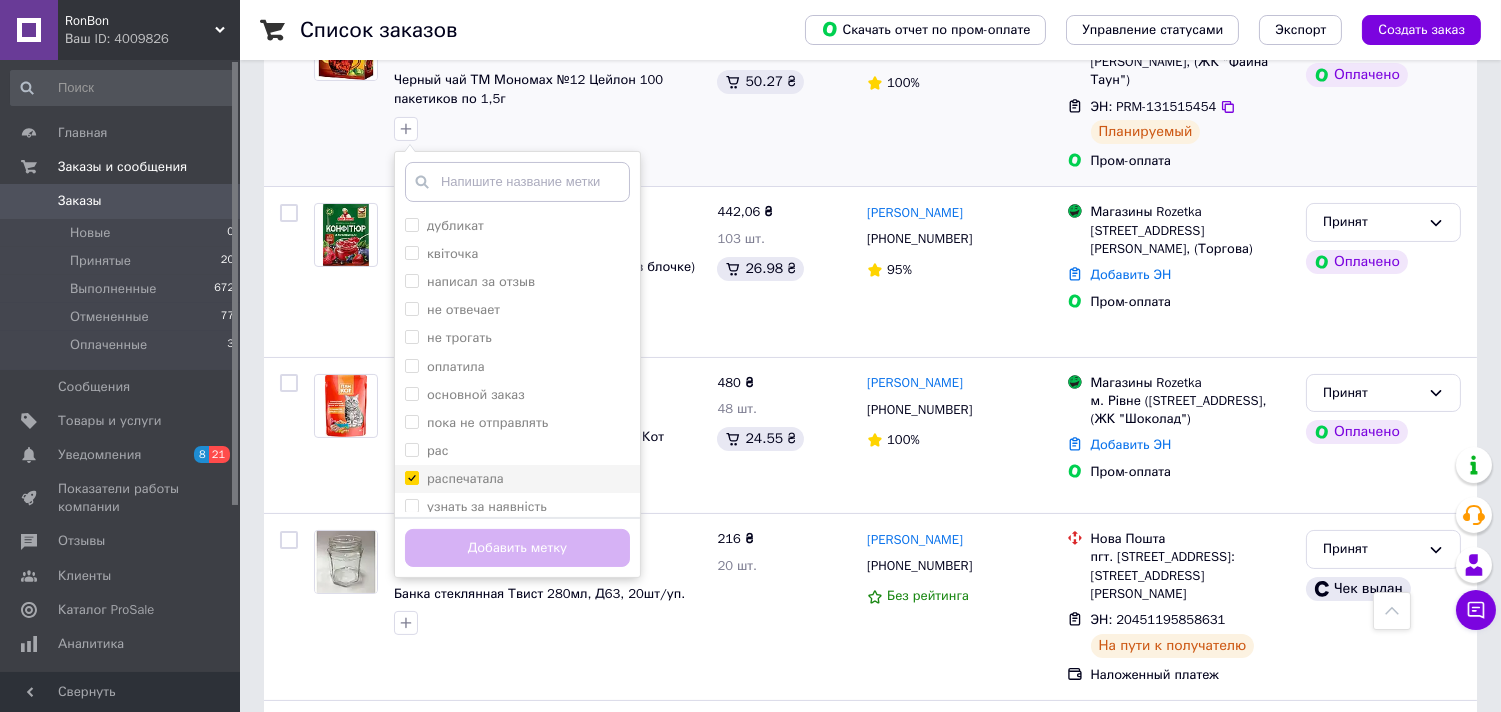 checkbox on "true" 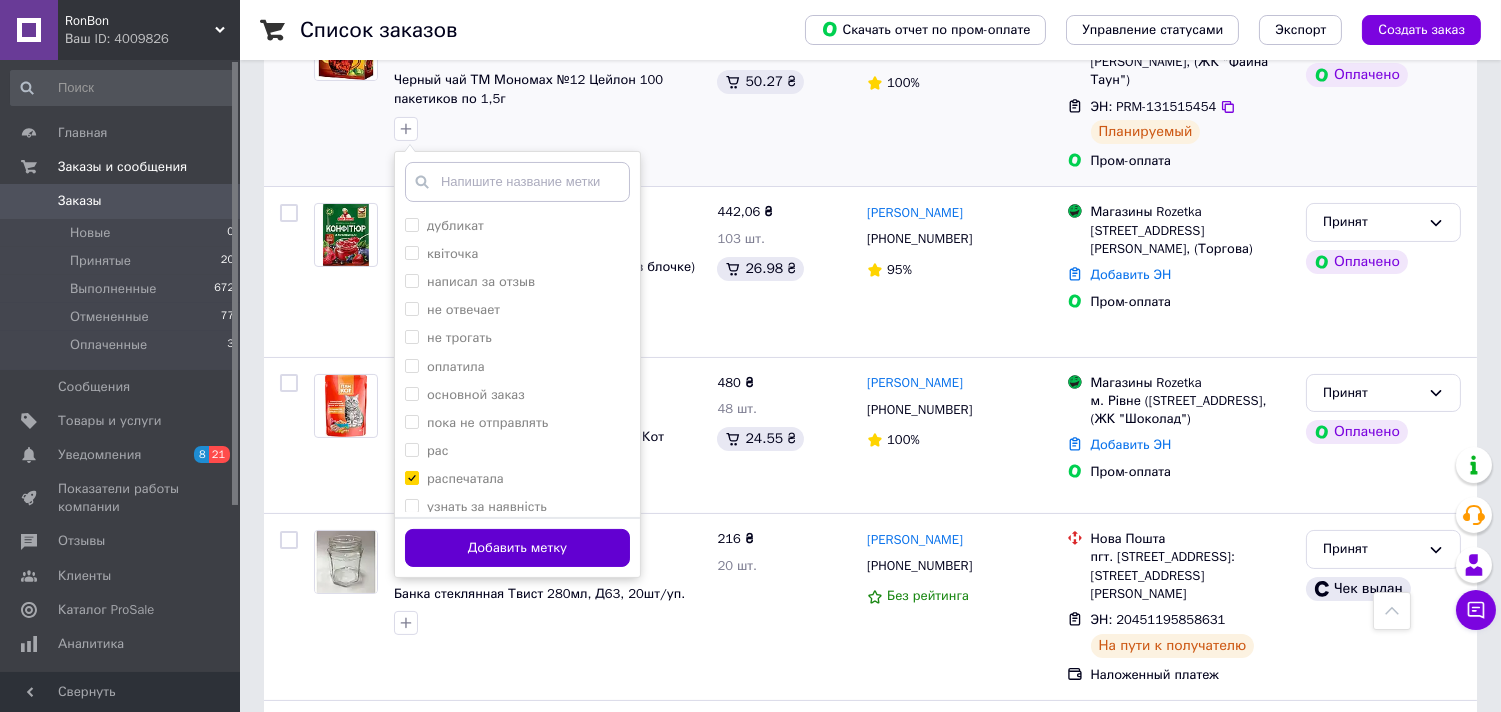 click on "Добавить метку" at bounding box center [517, 548] 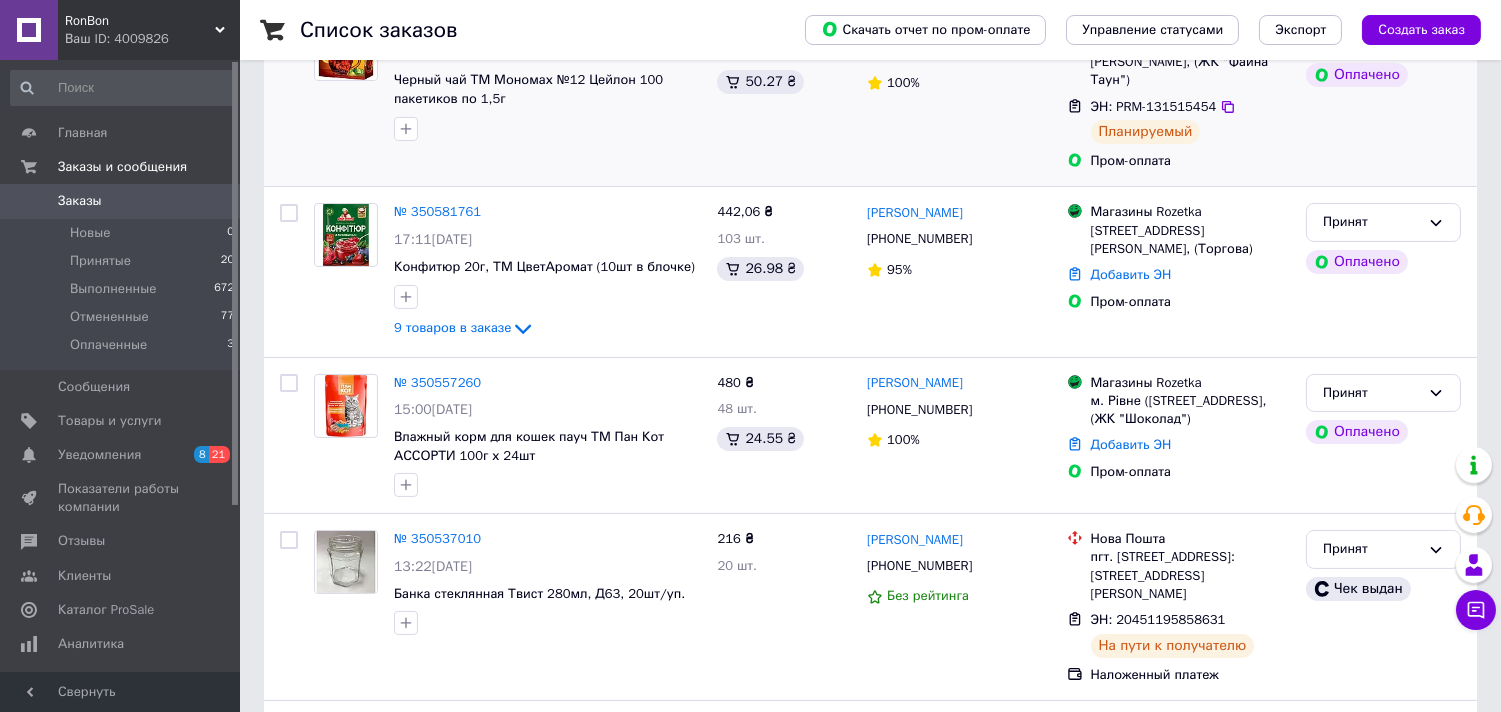 scroll, scrollTop: 111, scrollLeft: 0, axis: vertical 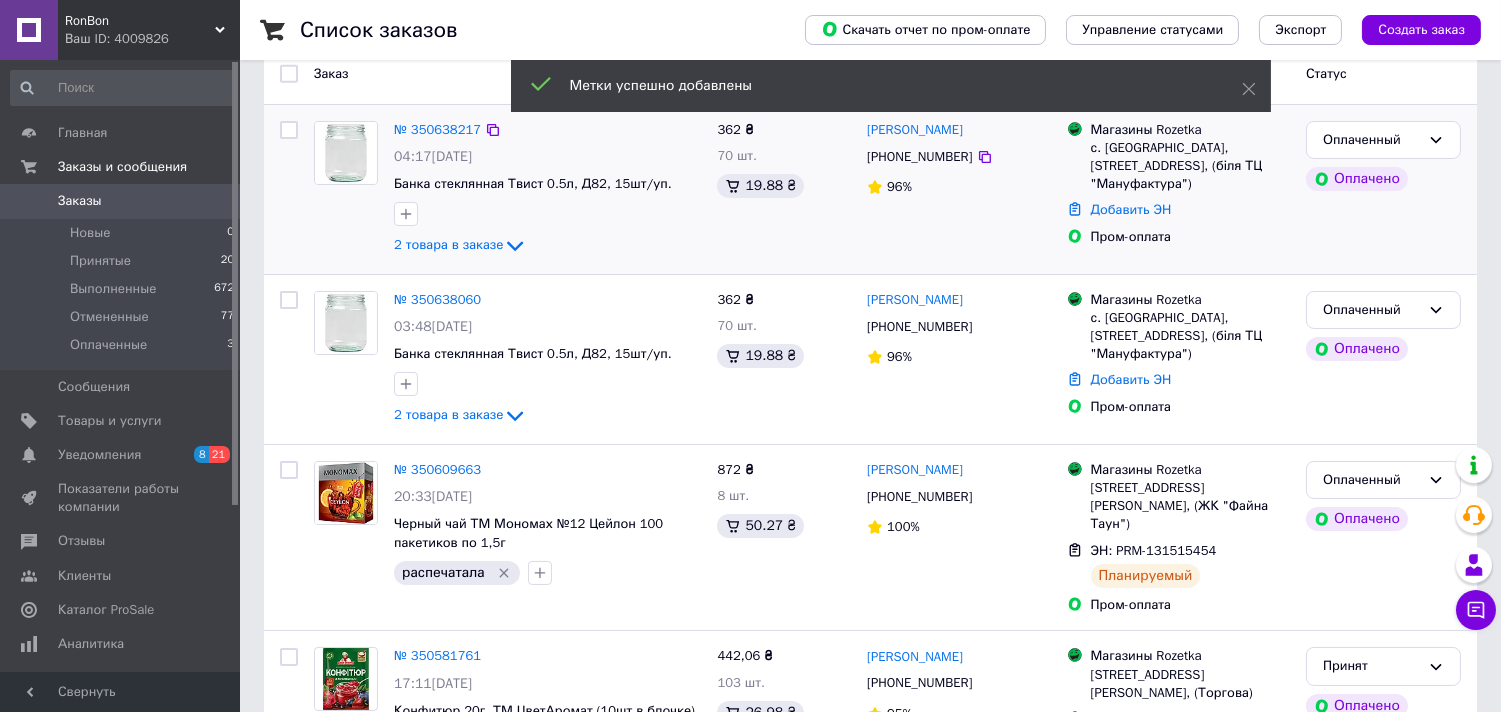 click at bounding box center [346, 153] 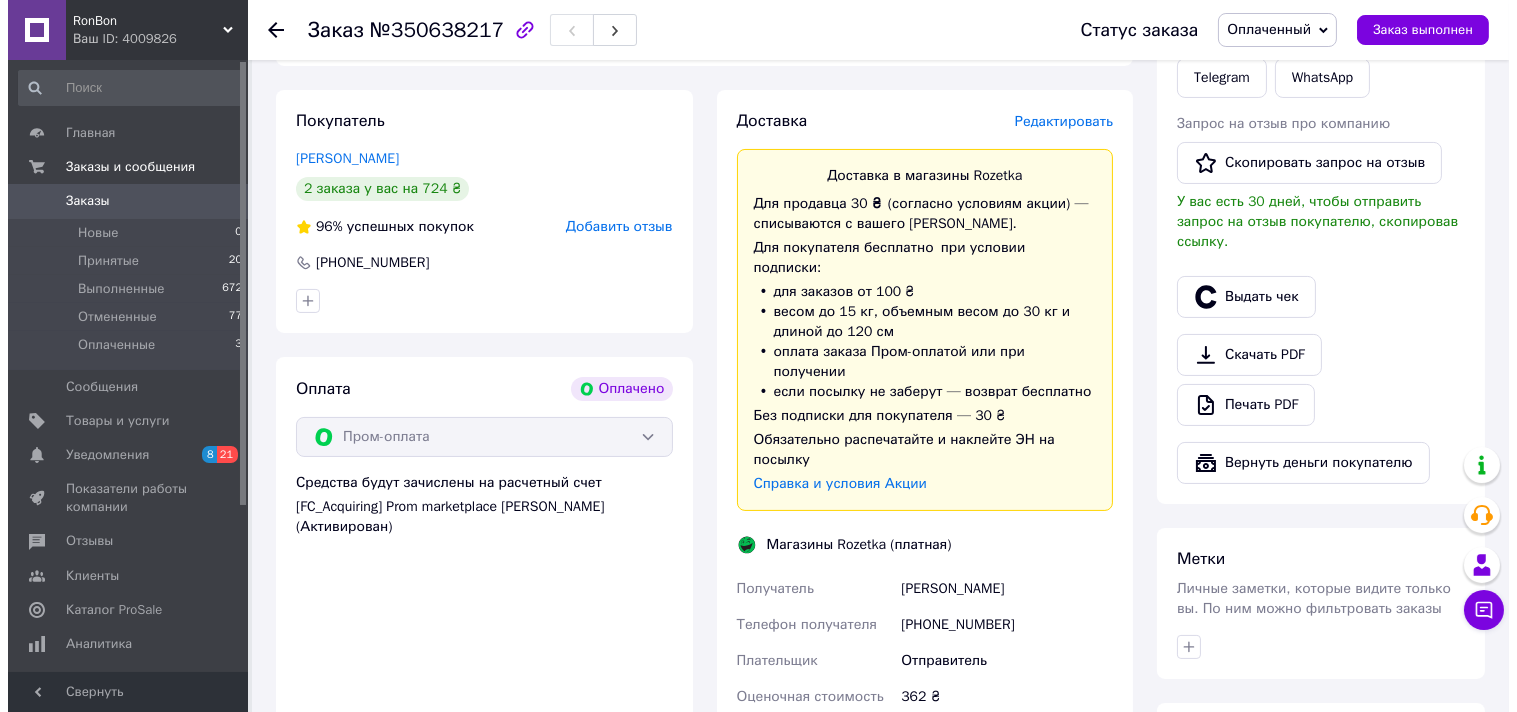 scroll, scrollTop: 333, scrollLeft: 0, axis: vertical 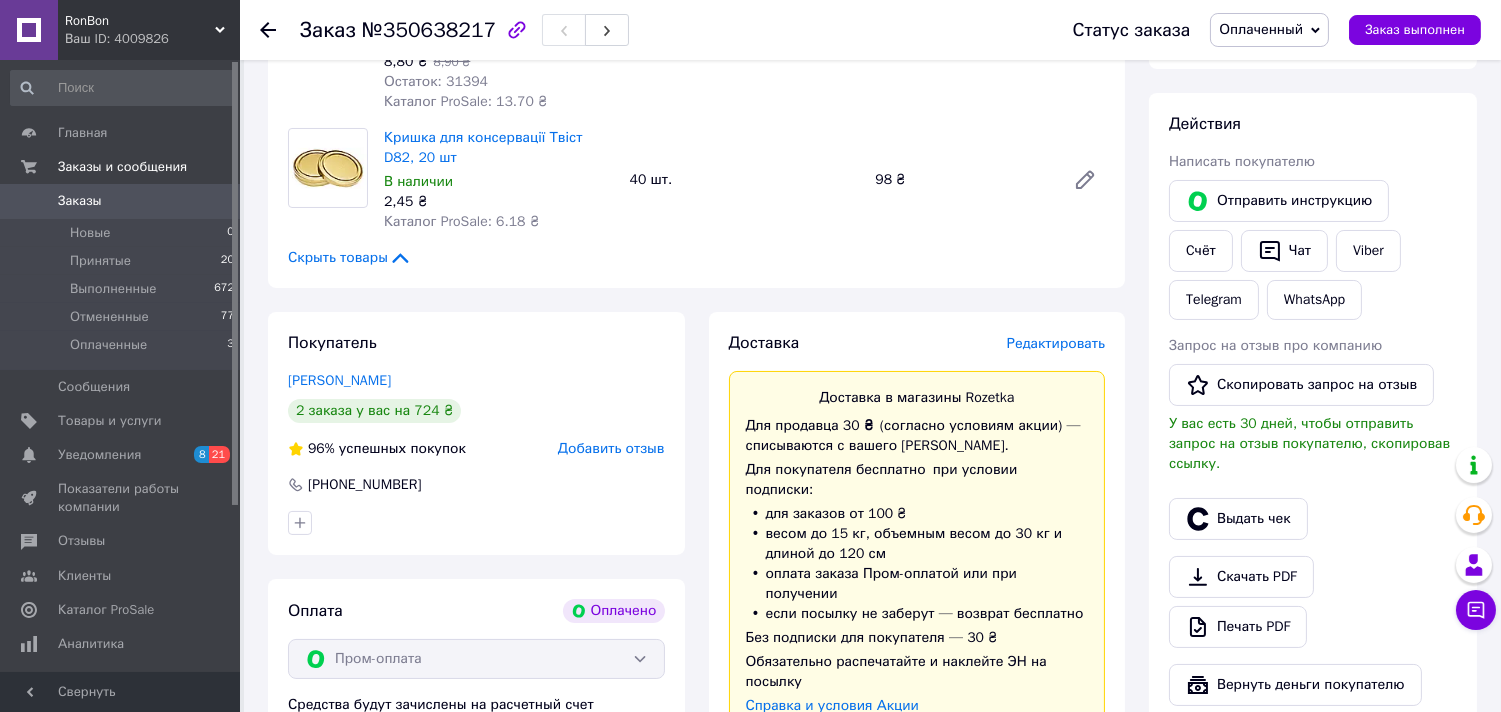 click on "Редактировать" at bounding box center [1056, 343] 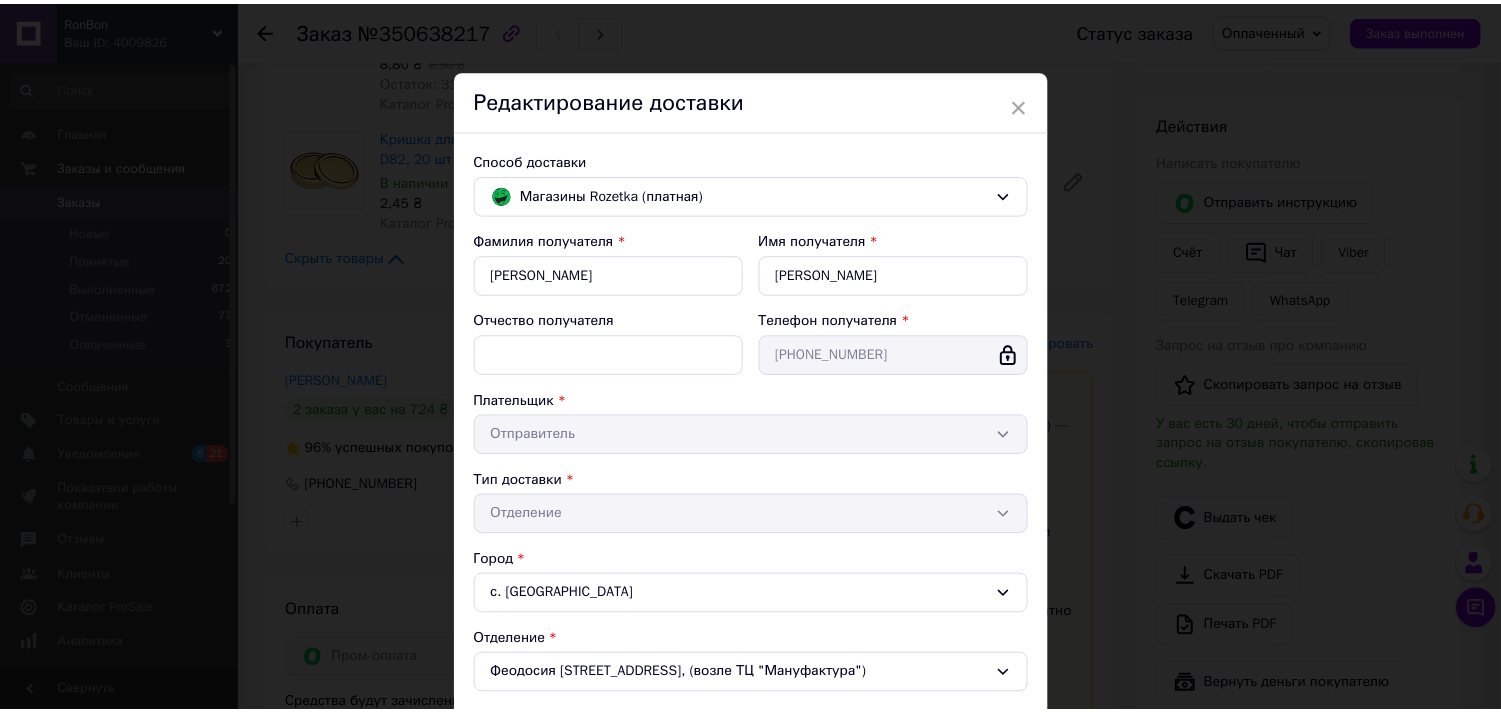 scroll, scrollTop: 530, scrollLeft: 0, axis: vertical 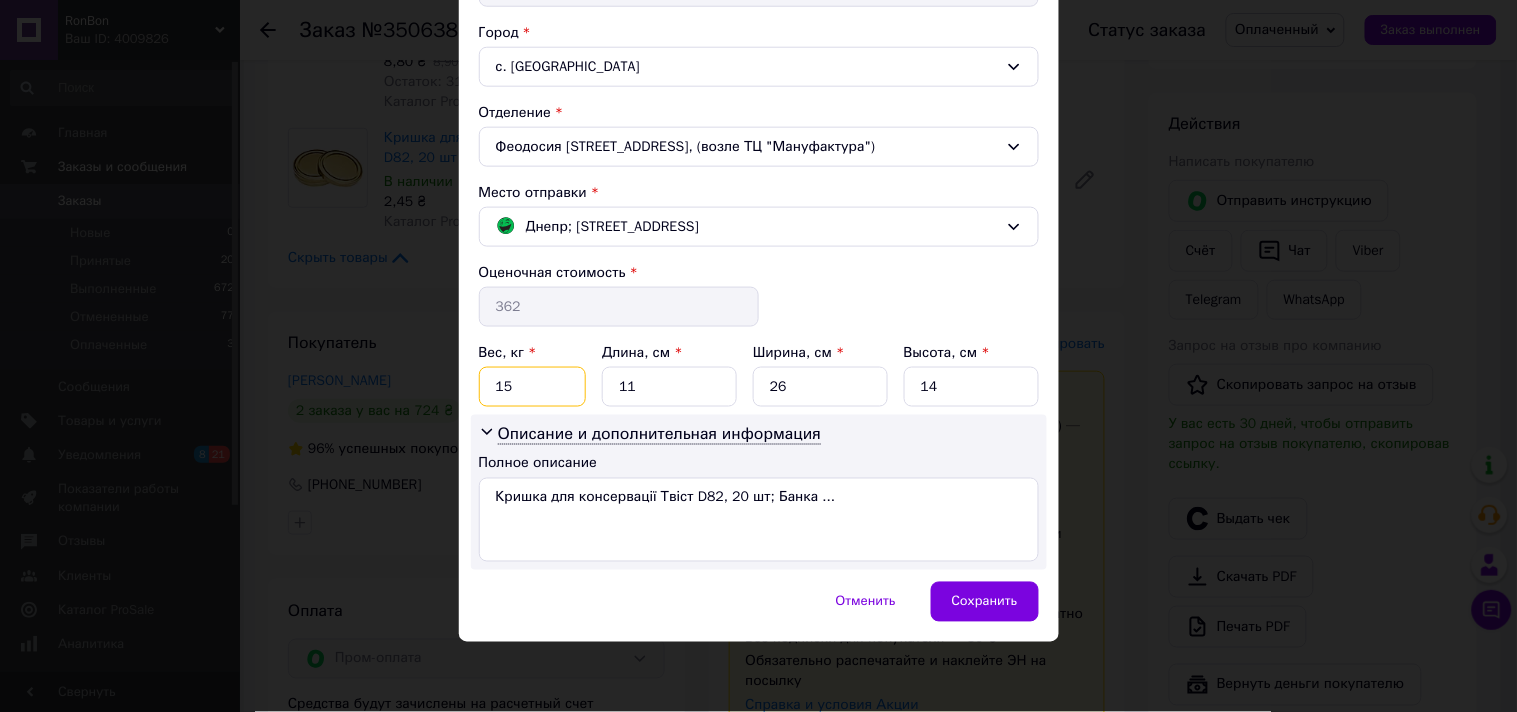 click on "15" at bounding box center (533, 387) 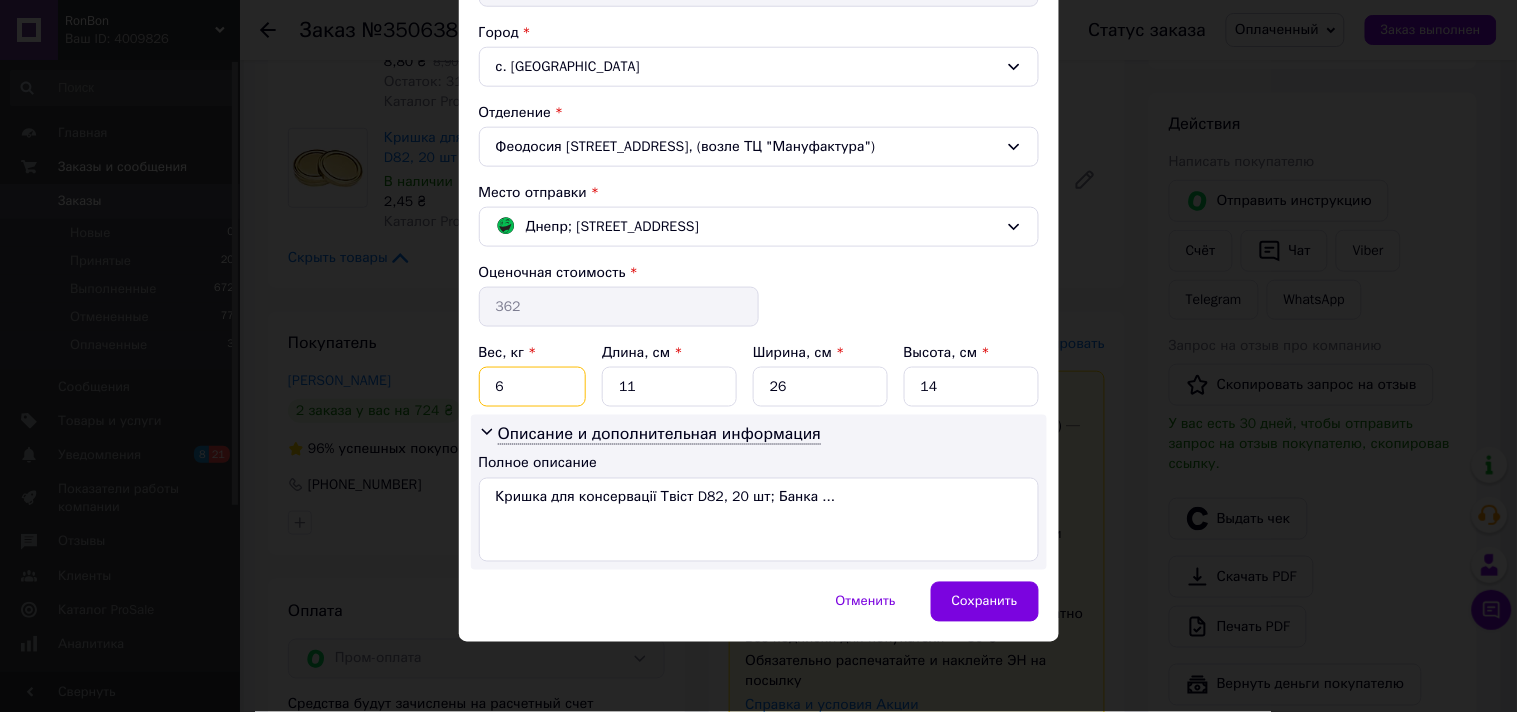 type on "6" 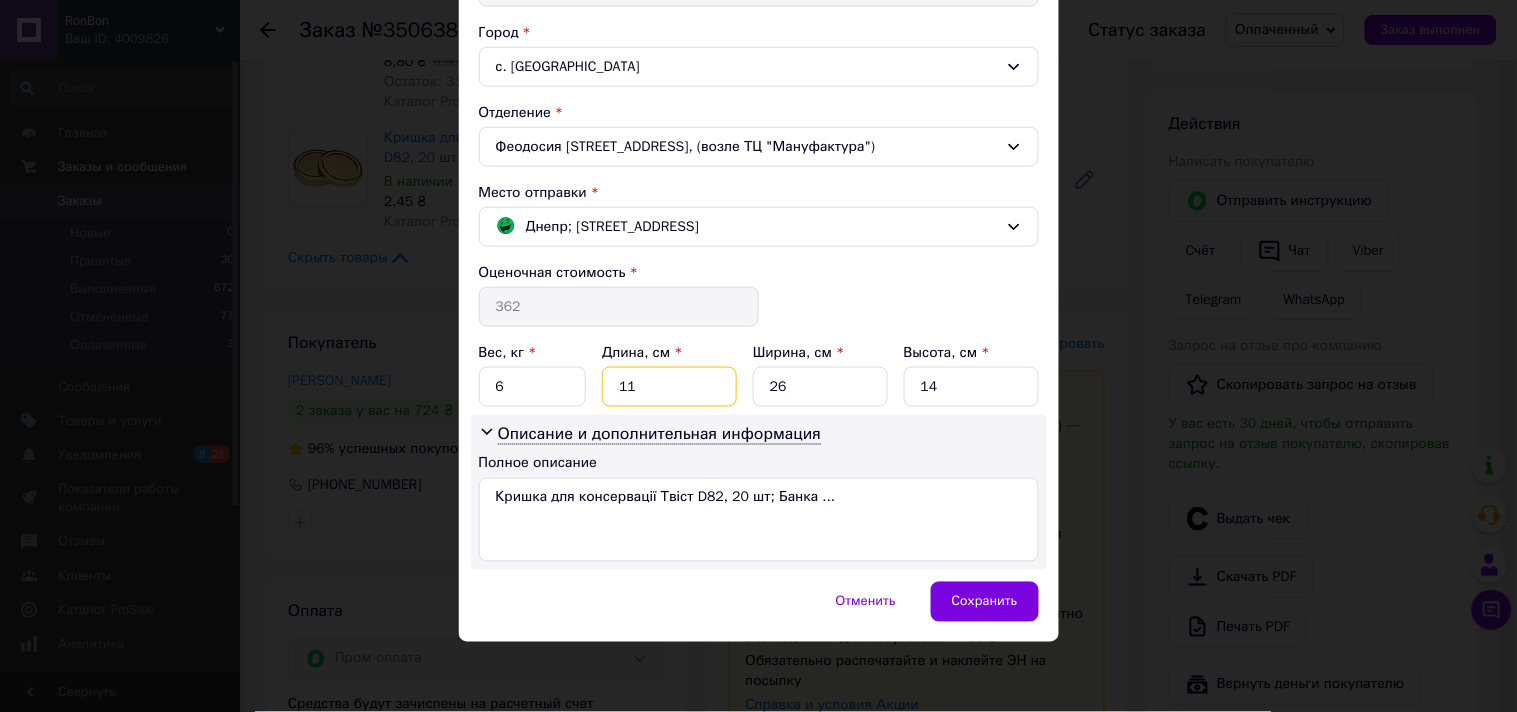 click on "11" at bounding box center (669, 387) 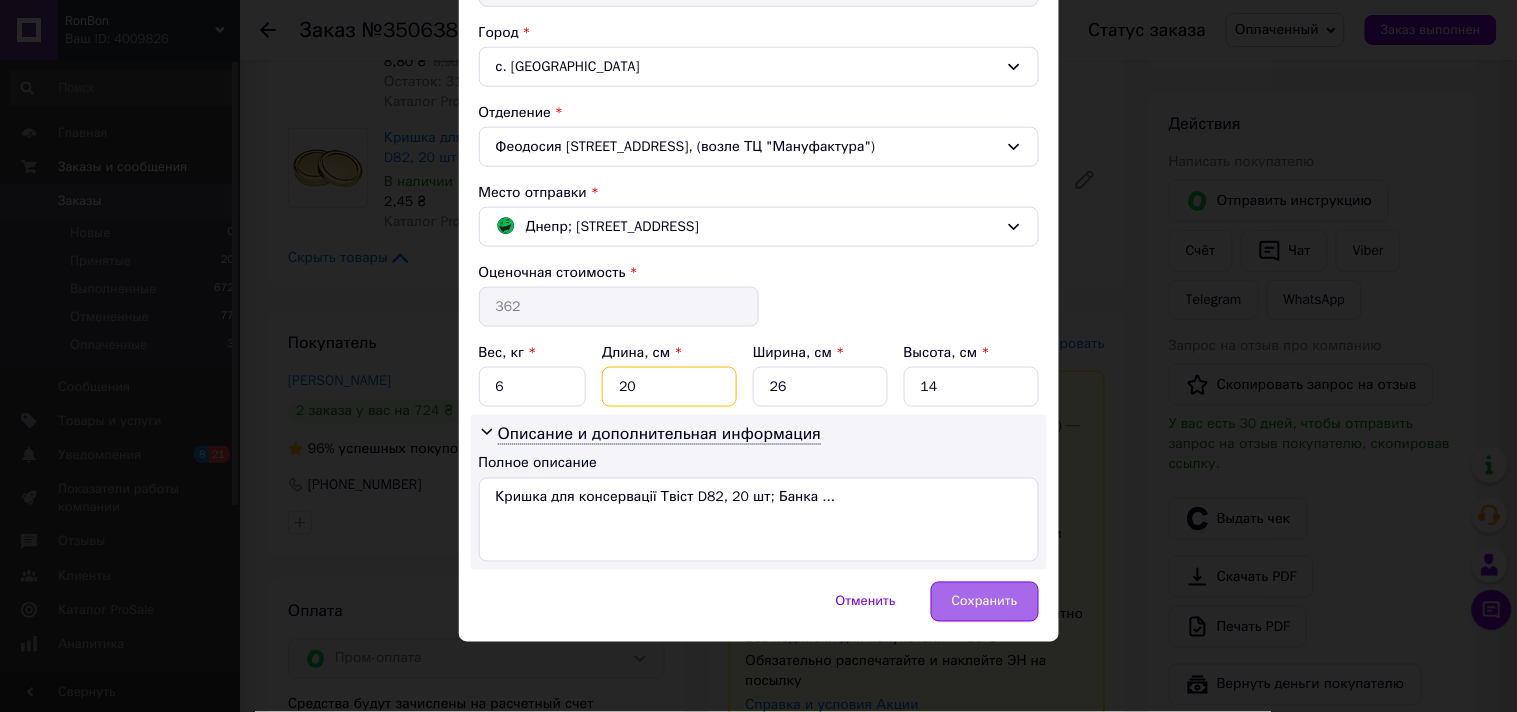 type on "20" 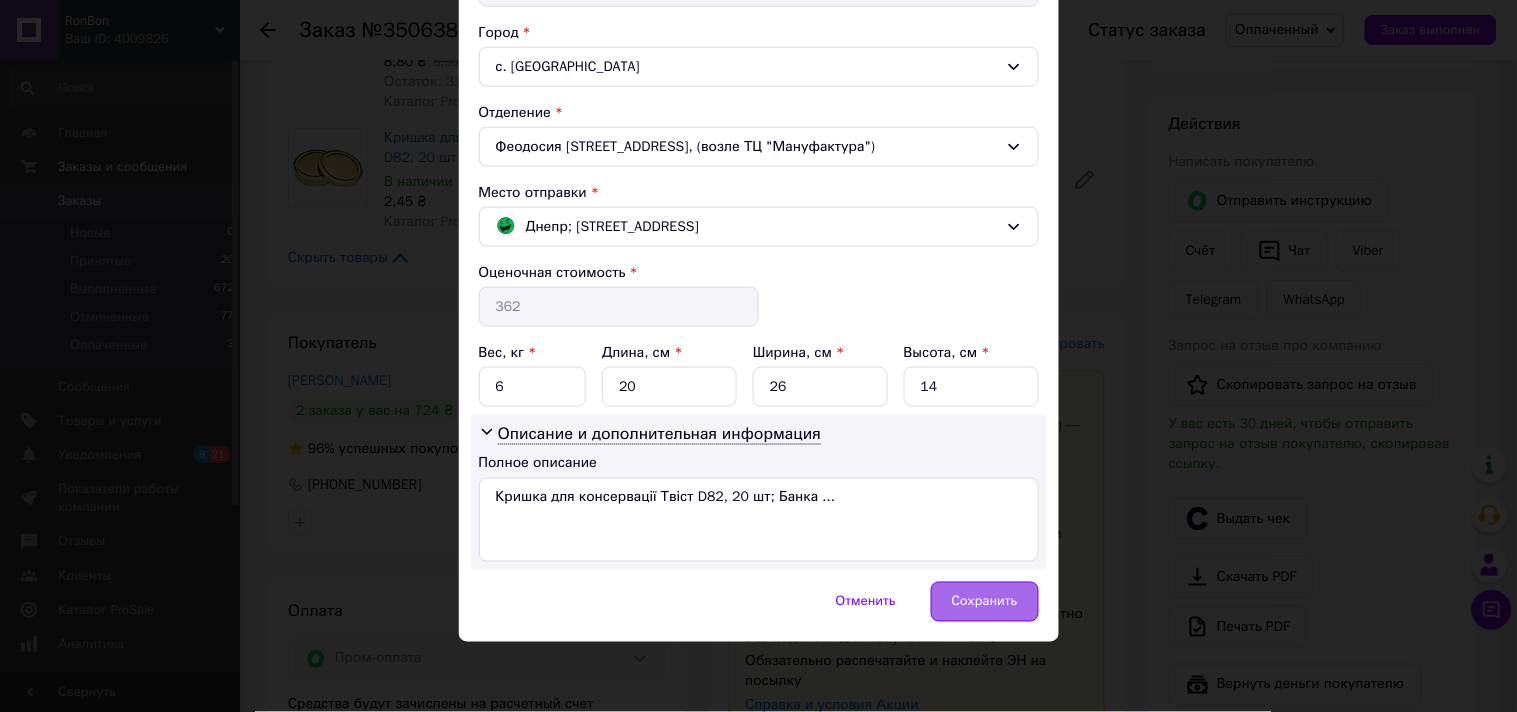 click on "Сохранить" at bounding box center (985, 602) 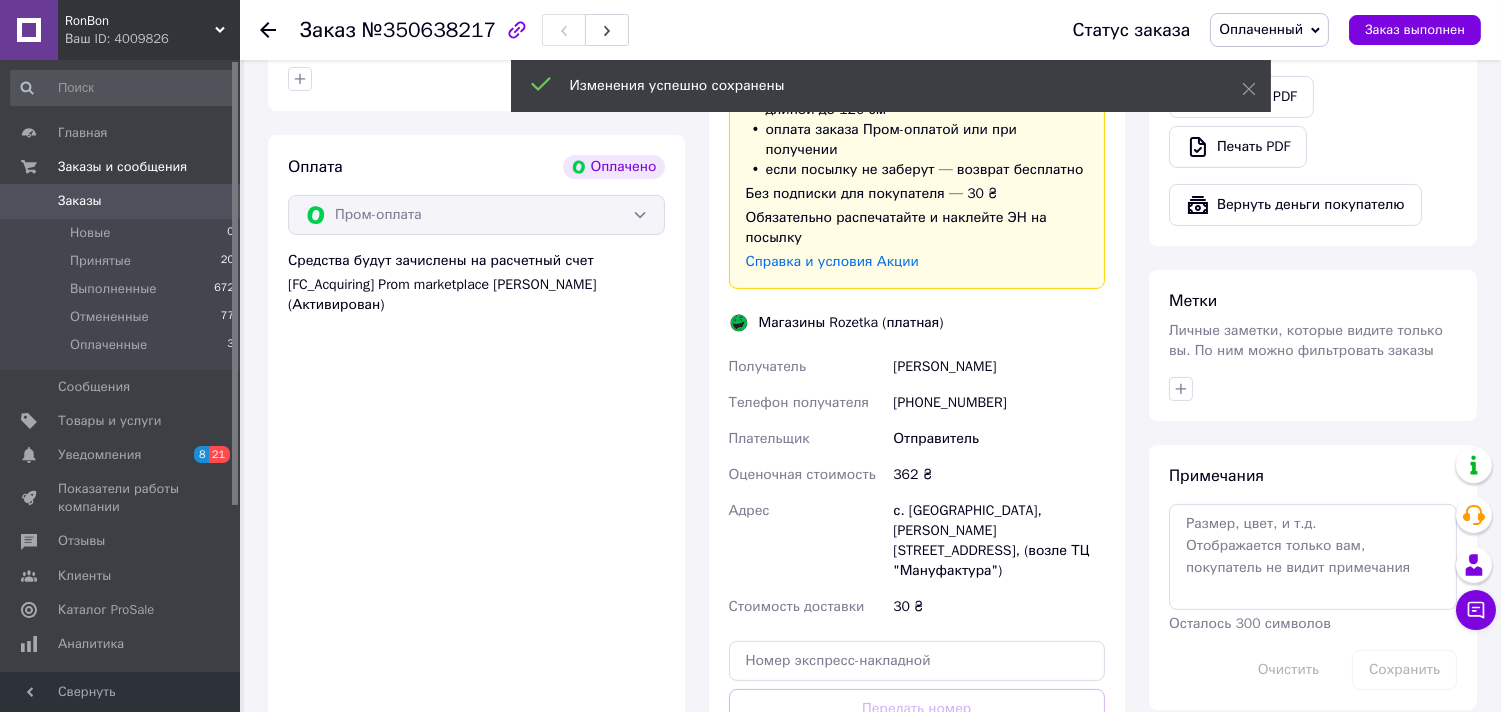 scroll, scrollTop: 1000, scrollLeft: 0, axis: vertical 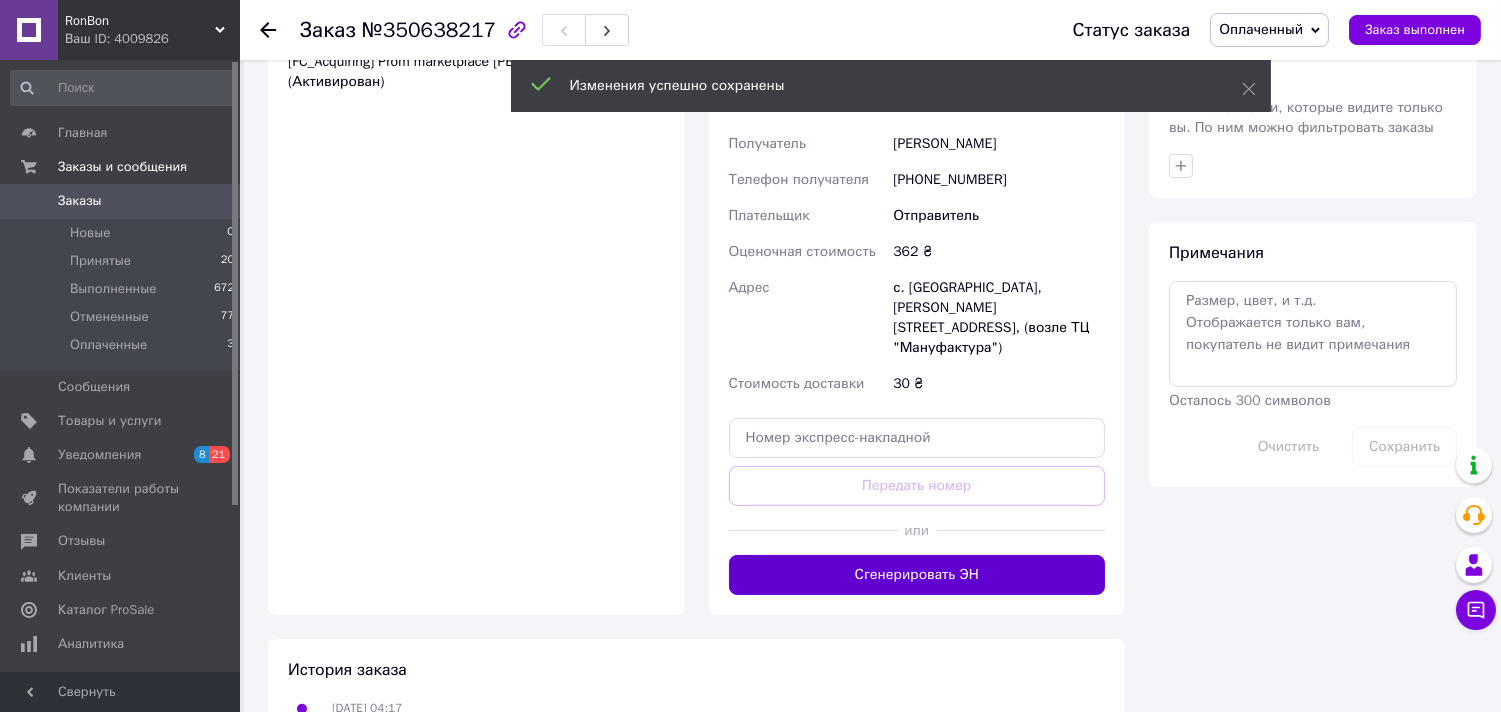 click on "Сгенерировать ЭН" at bounding box center [917, 575] 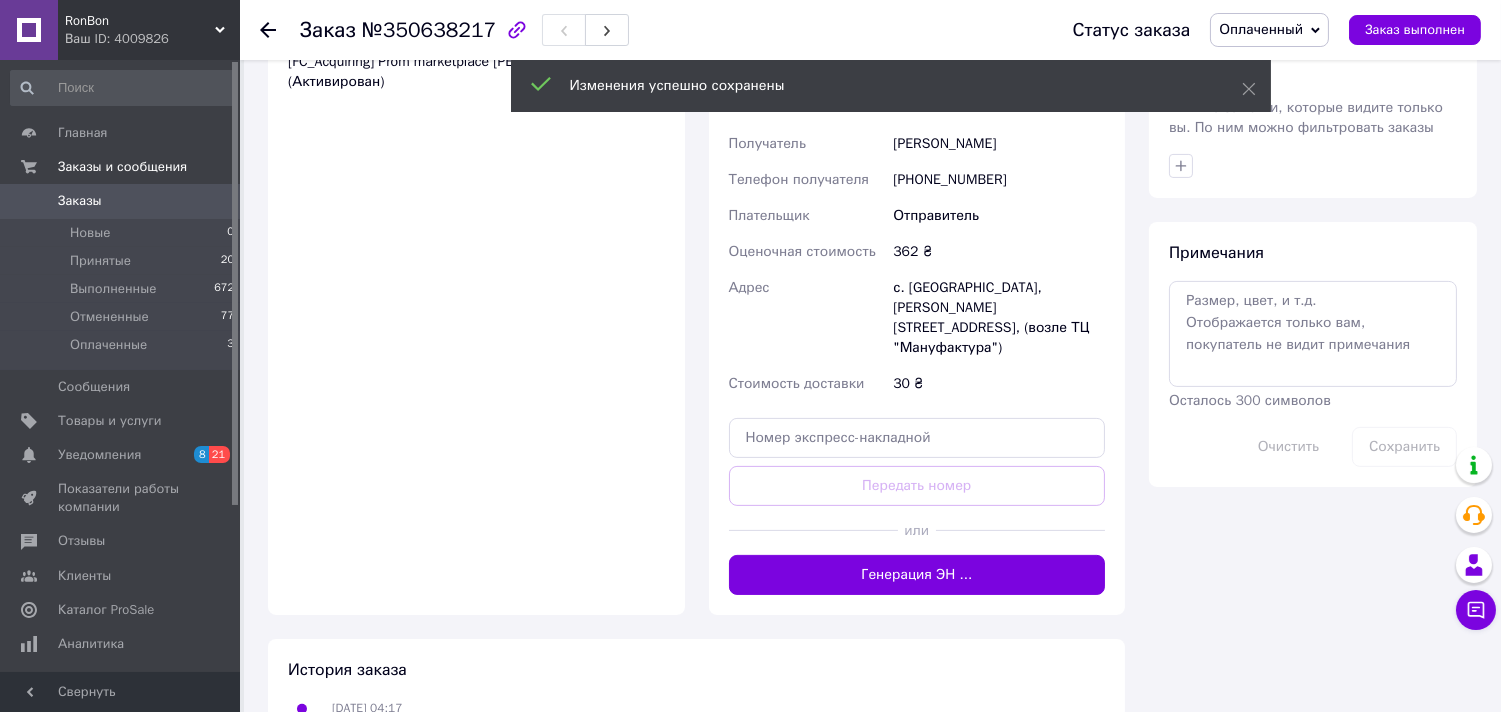 scroll, scrollTop: 888, scrollLeft: 0, axis: vertical 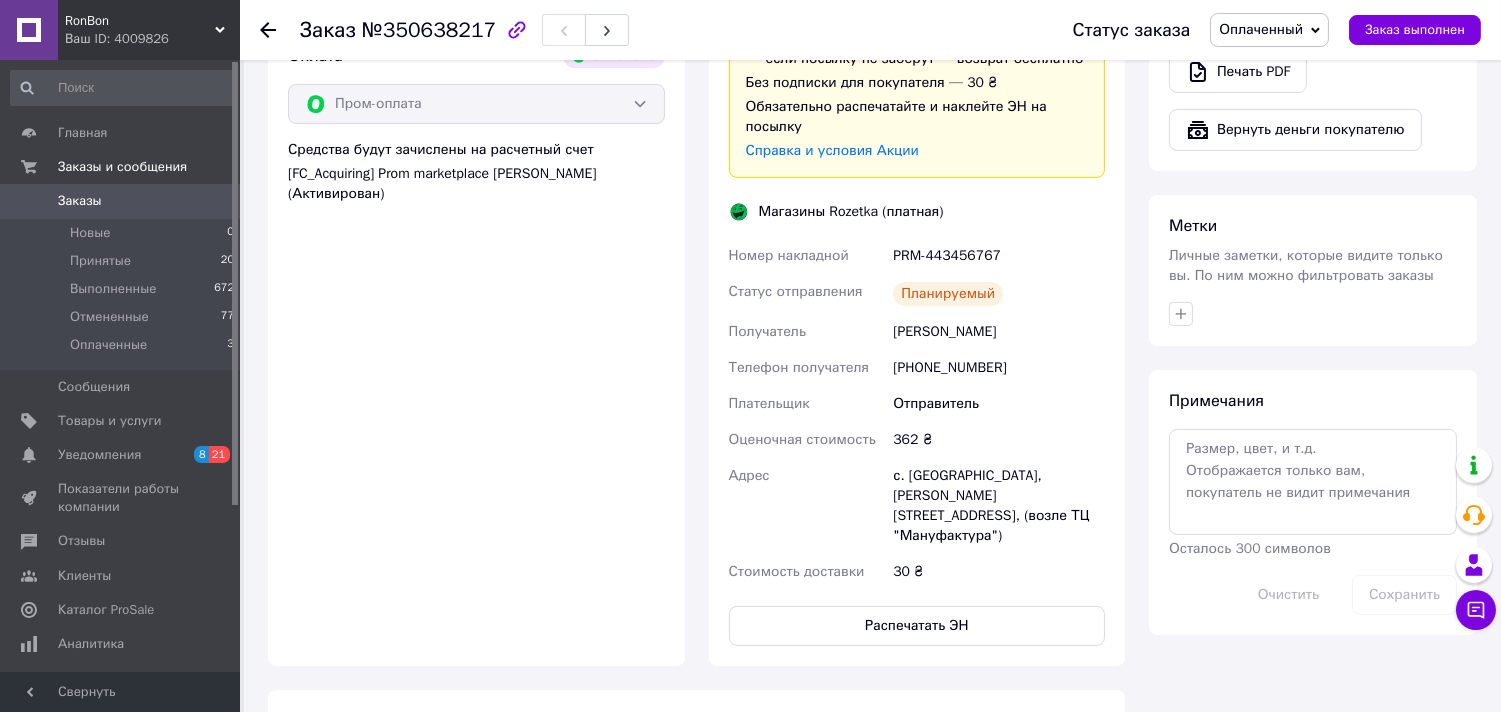 click on "PRM-443456767" at bounding box center [999, 256] 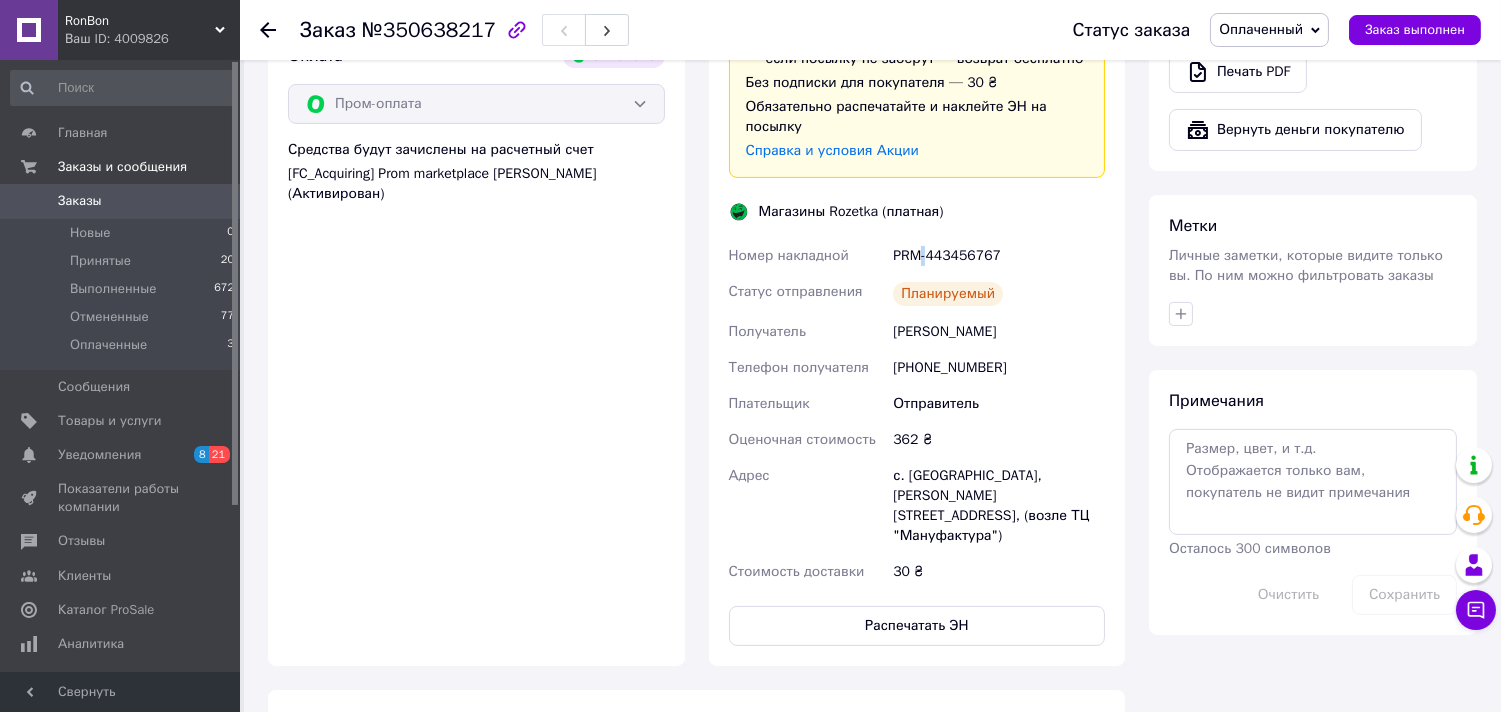 click on "PRM-443456767" at bounding box center [999, 256] 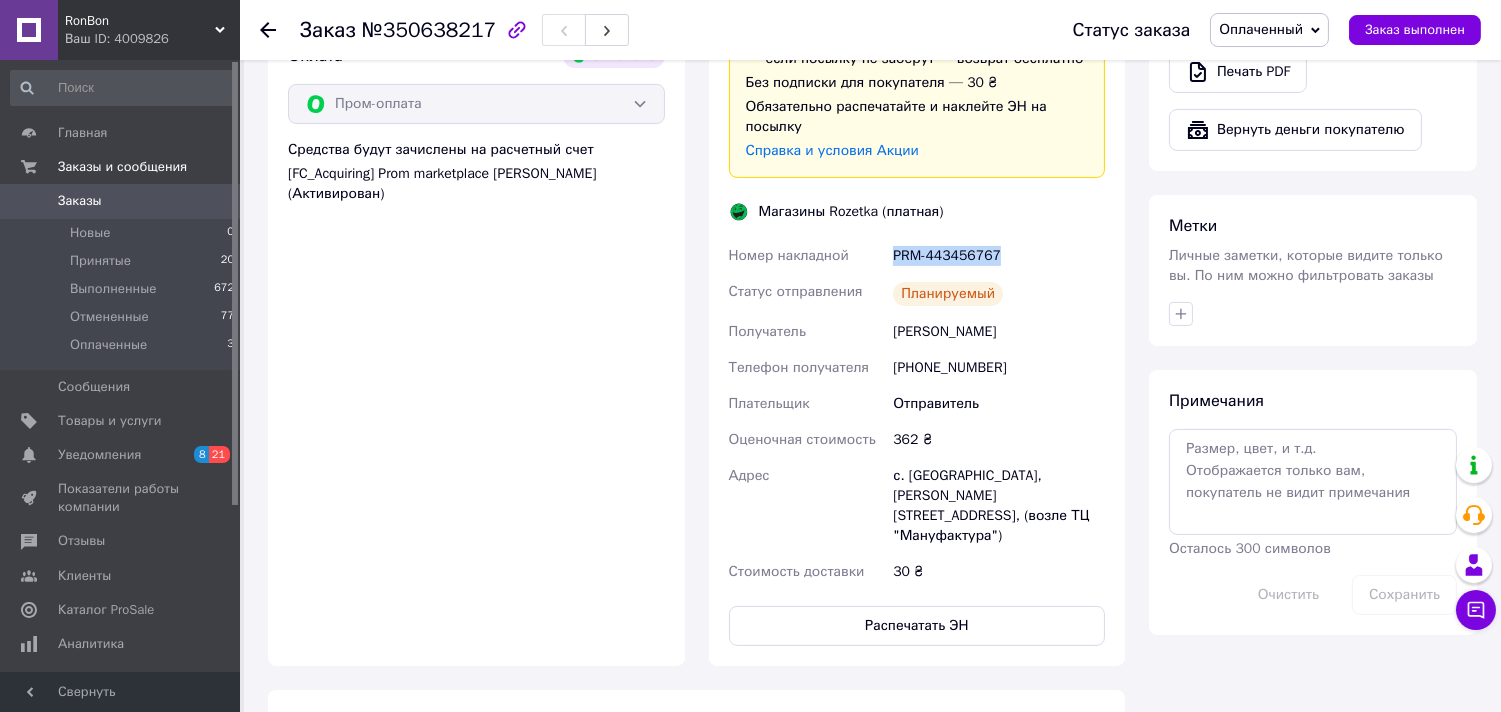 click on "PRM-443456767" at bounding box center (999, 256) 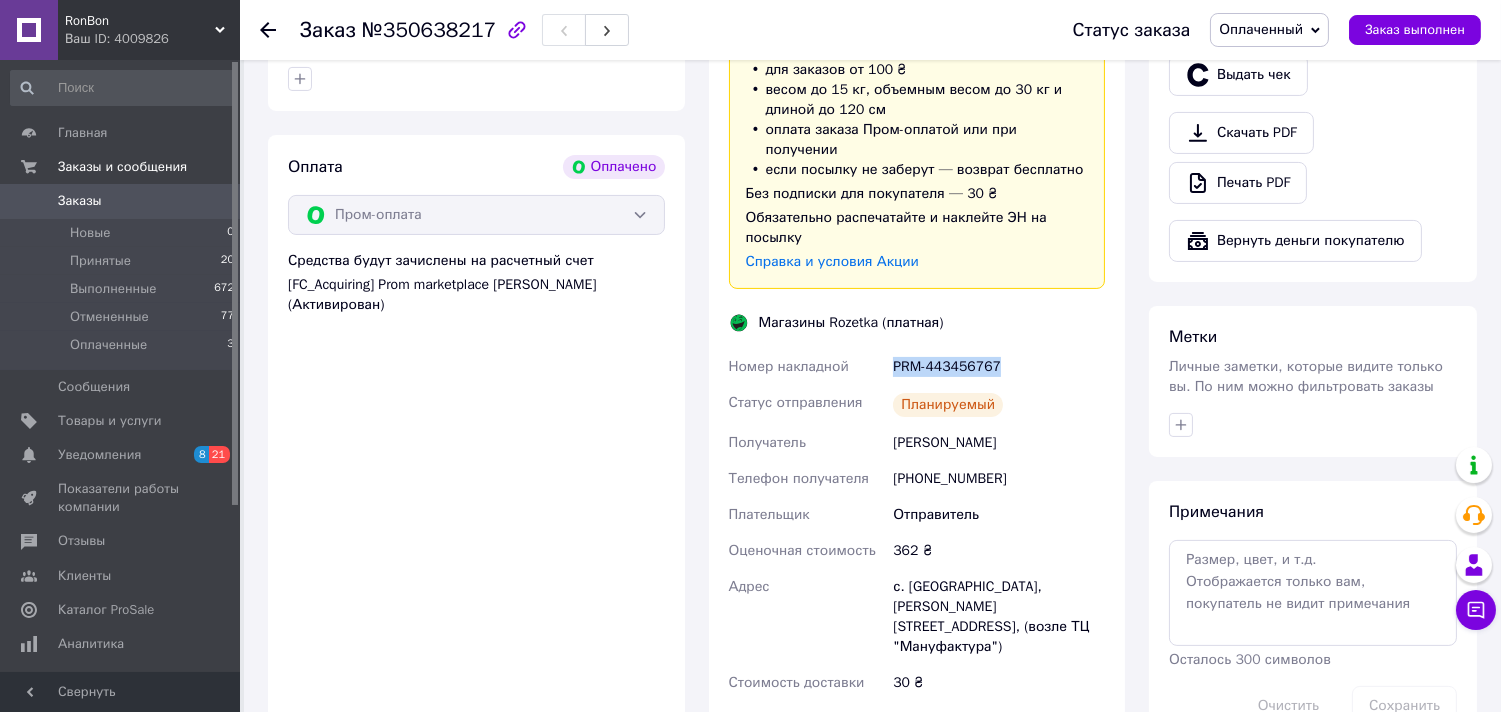 click on "Распечатать ЭН" at bounding box center [917, 737] 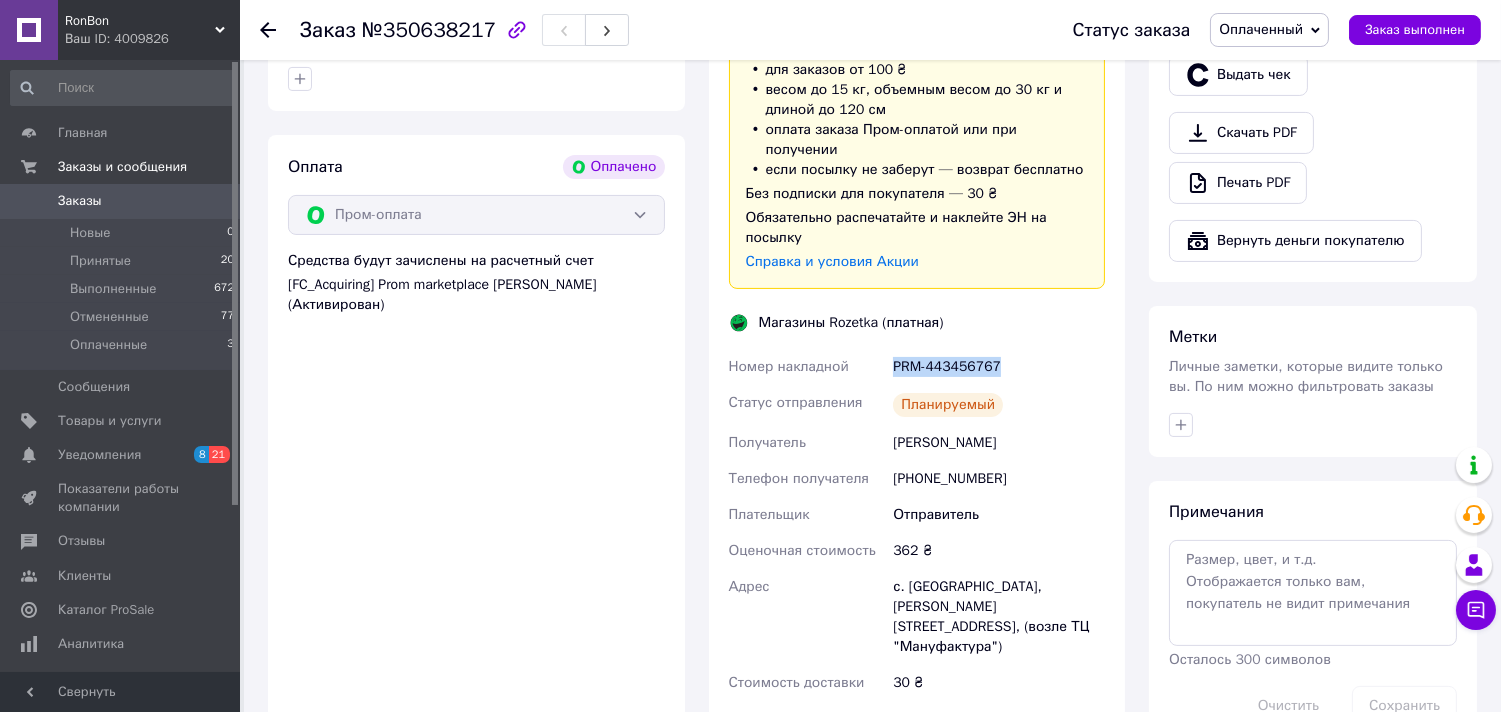 click on "0" at bounding box center (212, 201) 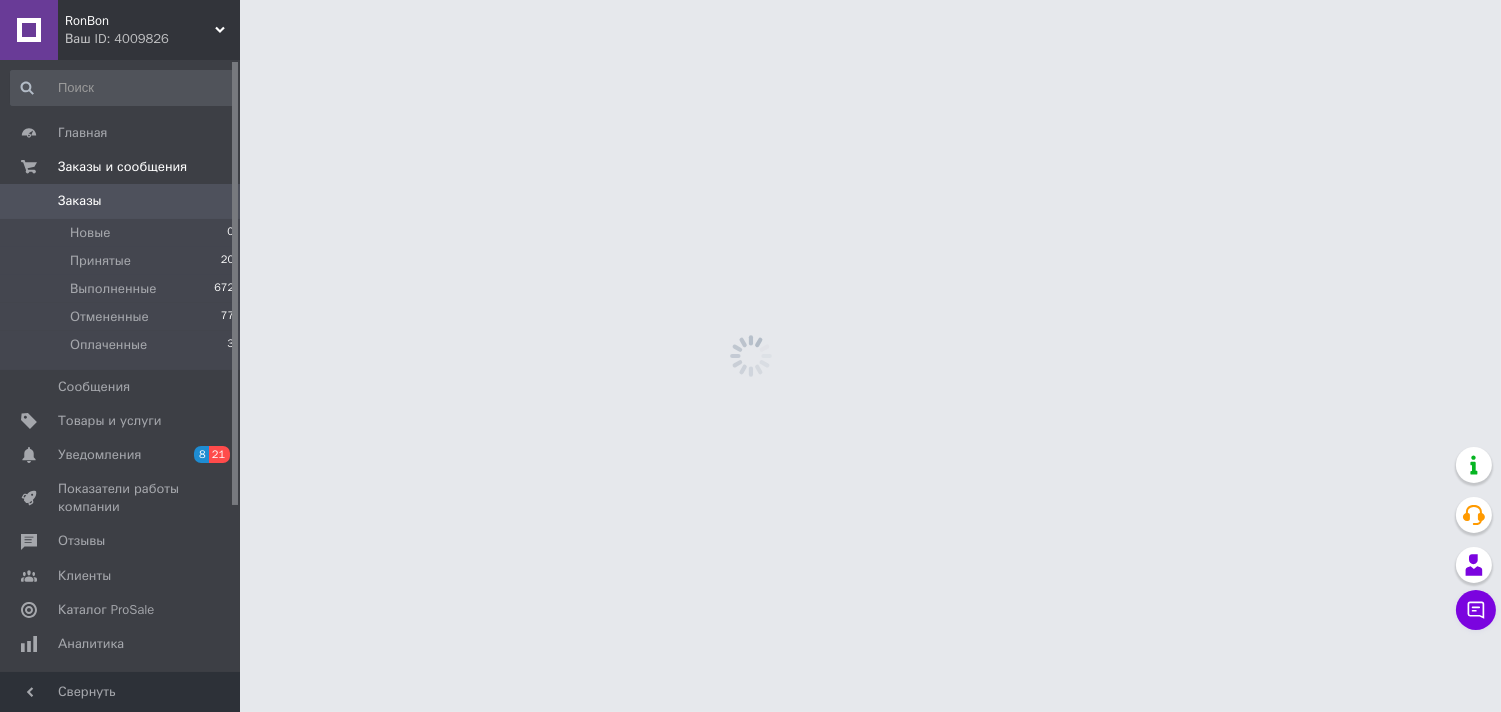 scroll, scrollTop: 0, scrollLeft: 0, axis: both 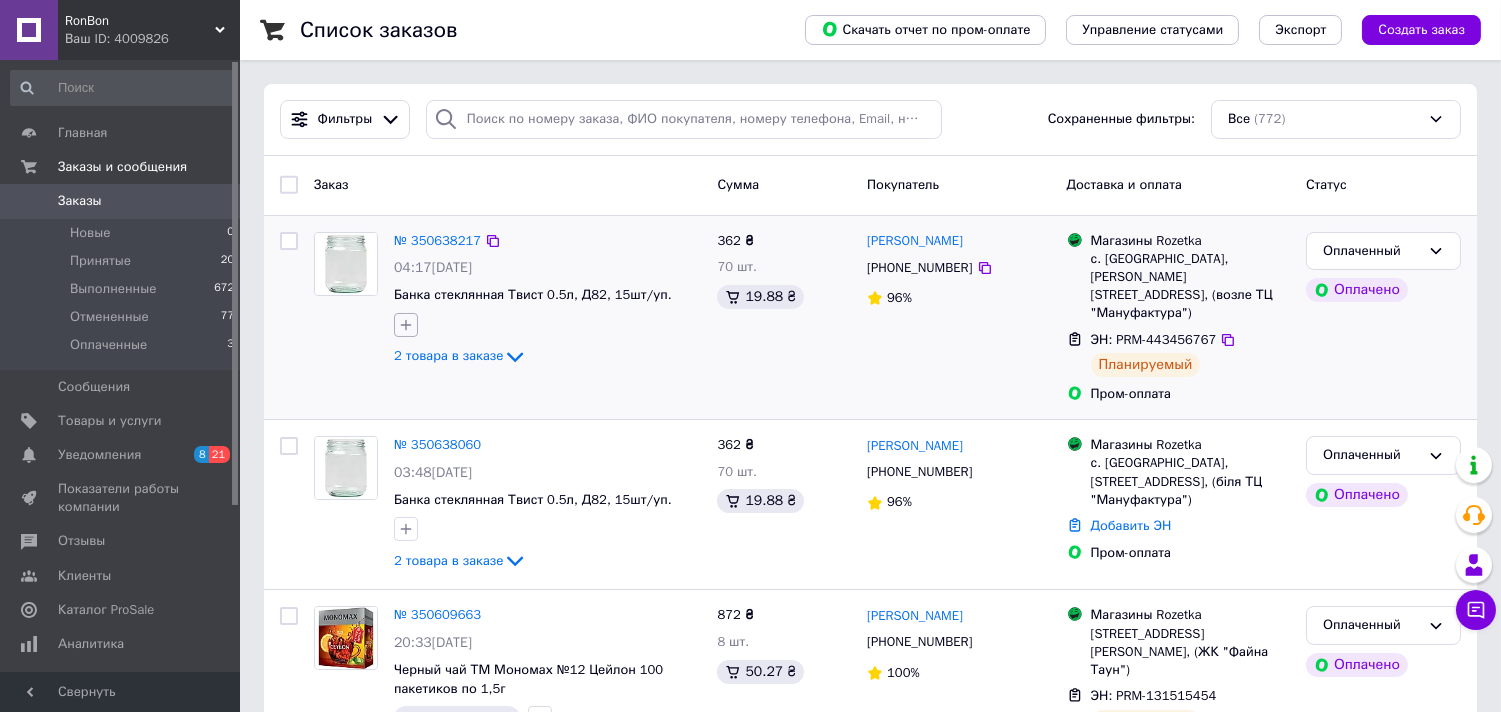 click 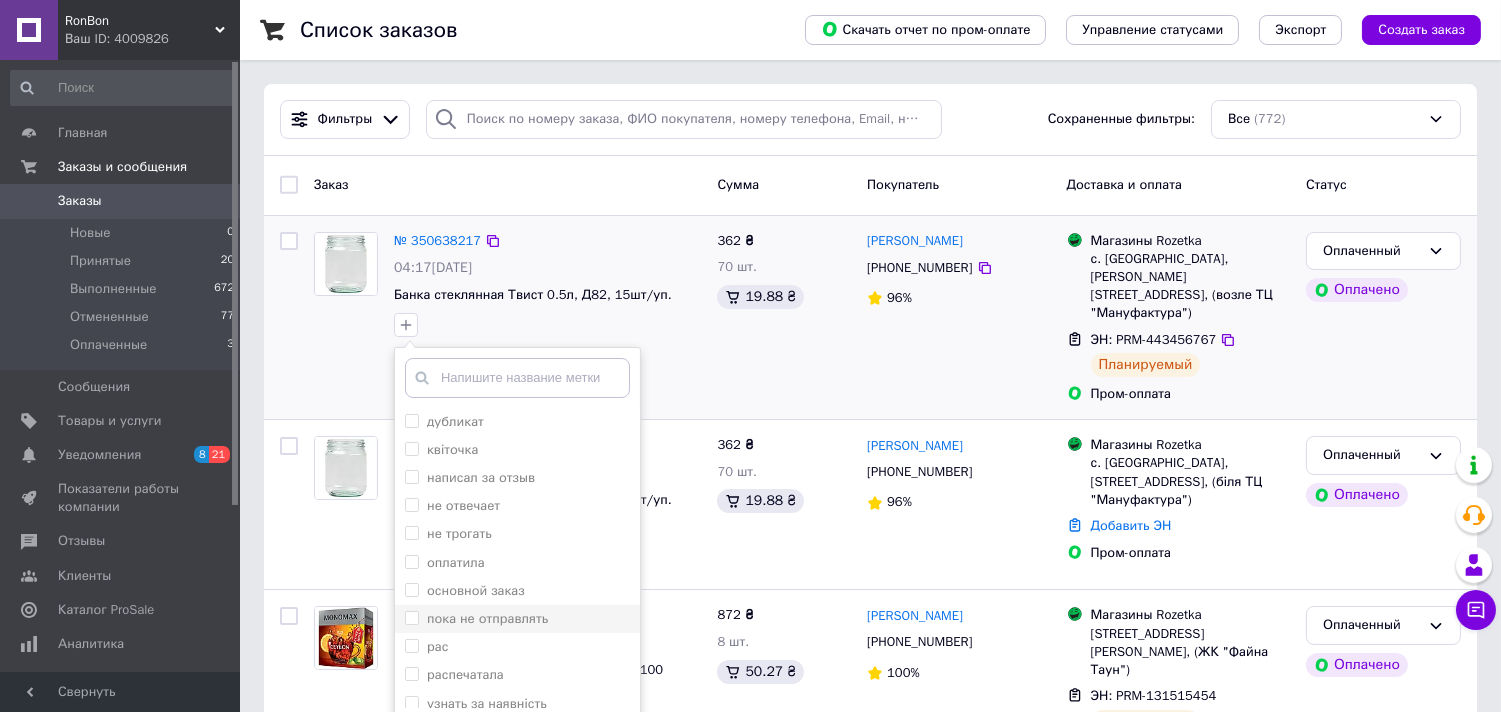 scroll, scrollTop: 111, scrollLeft: 0, axis: vertical 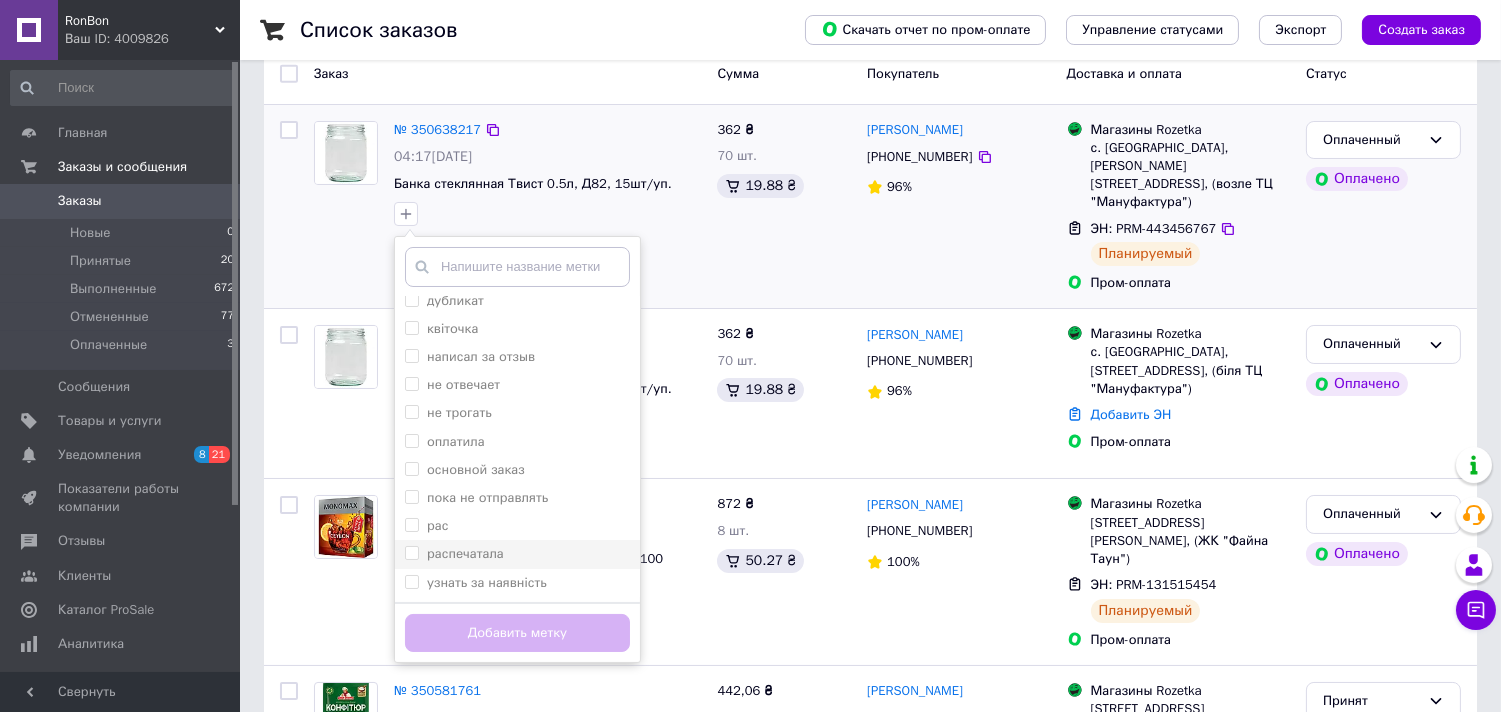 click on "распечатала" at bounding box center (465, 553) 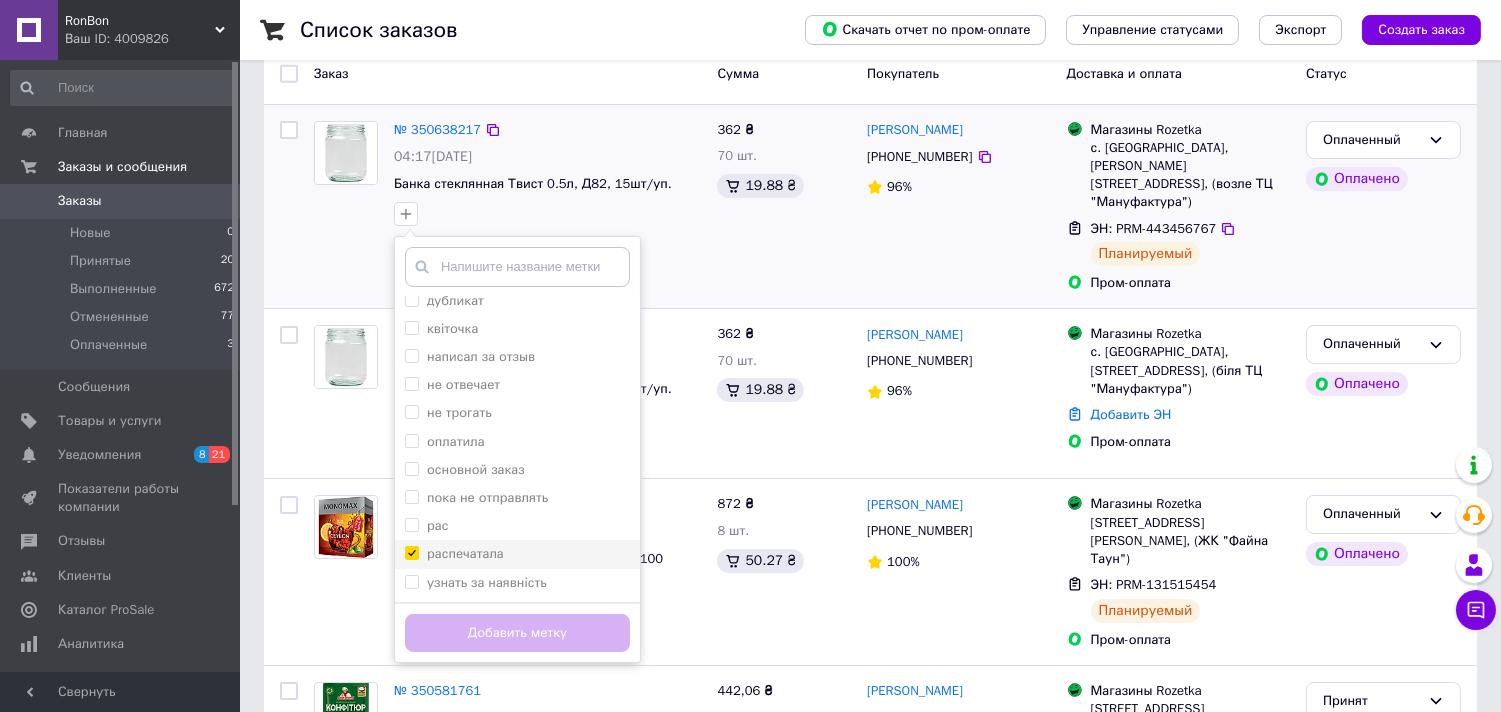 checkbox on "true" 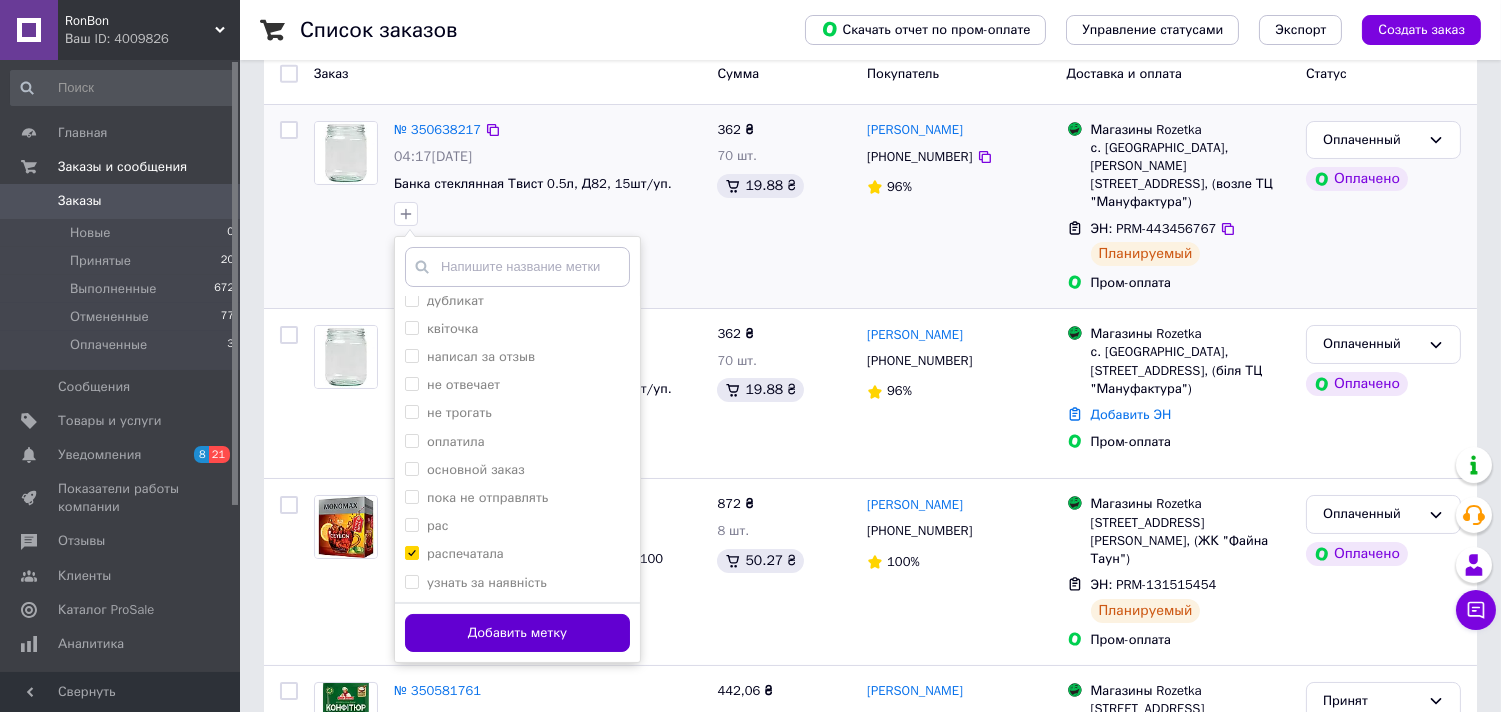 click on "Добавить метку" at bounding box center [517, 633] 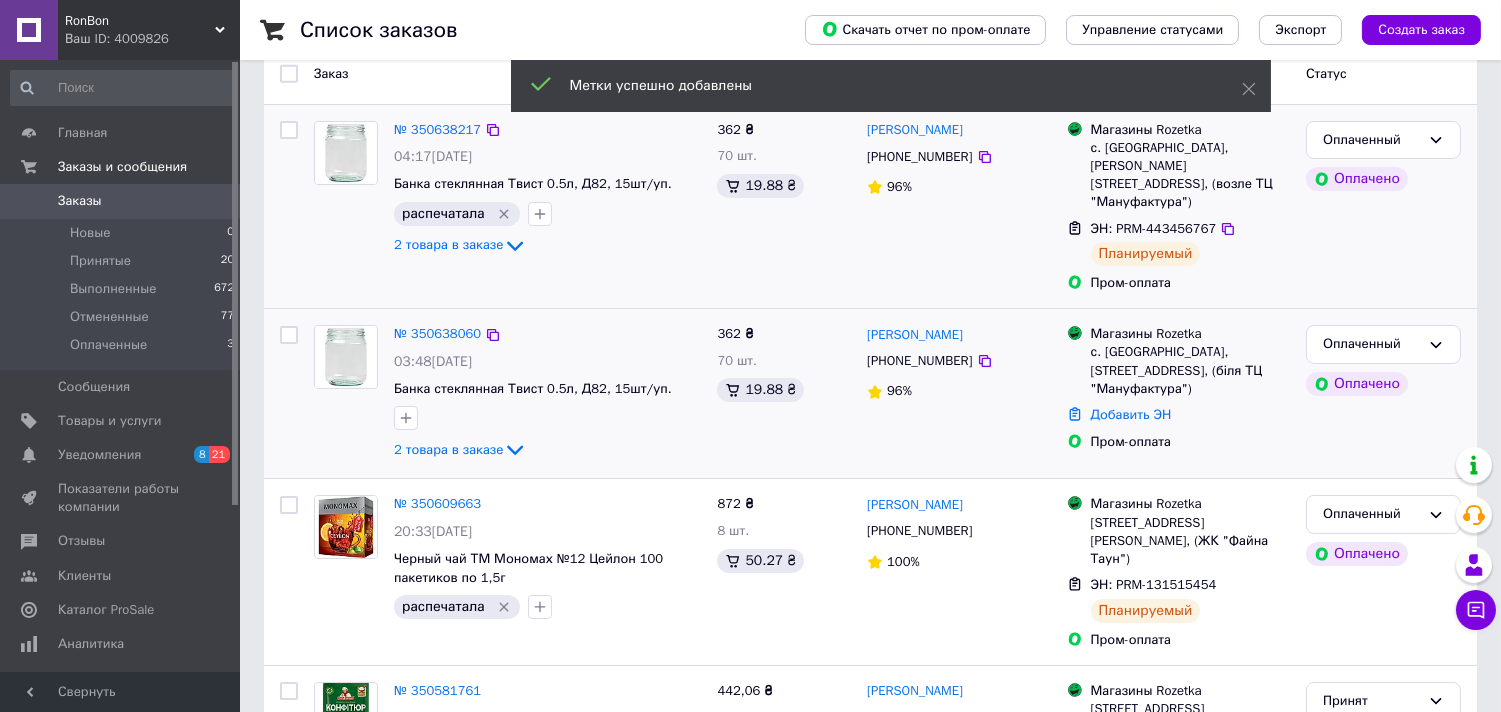 click at bounding box center (346, 357) 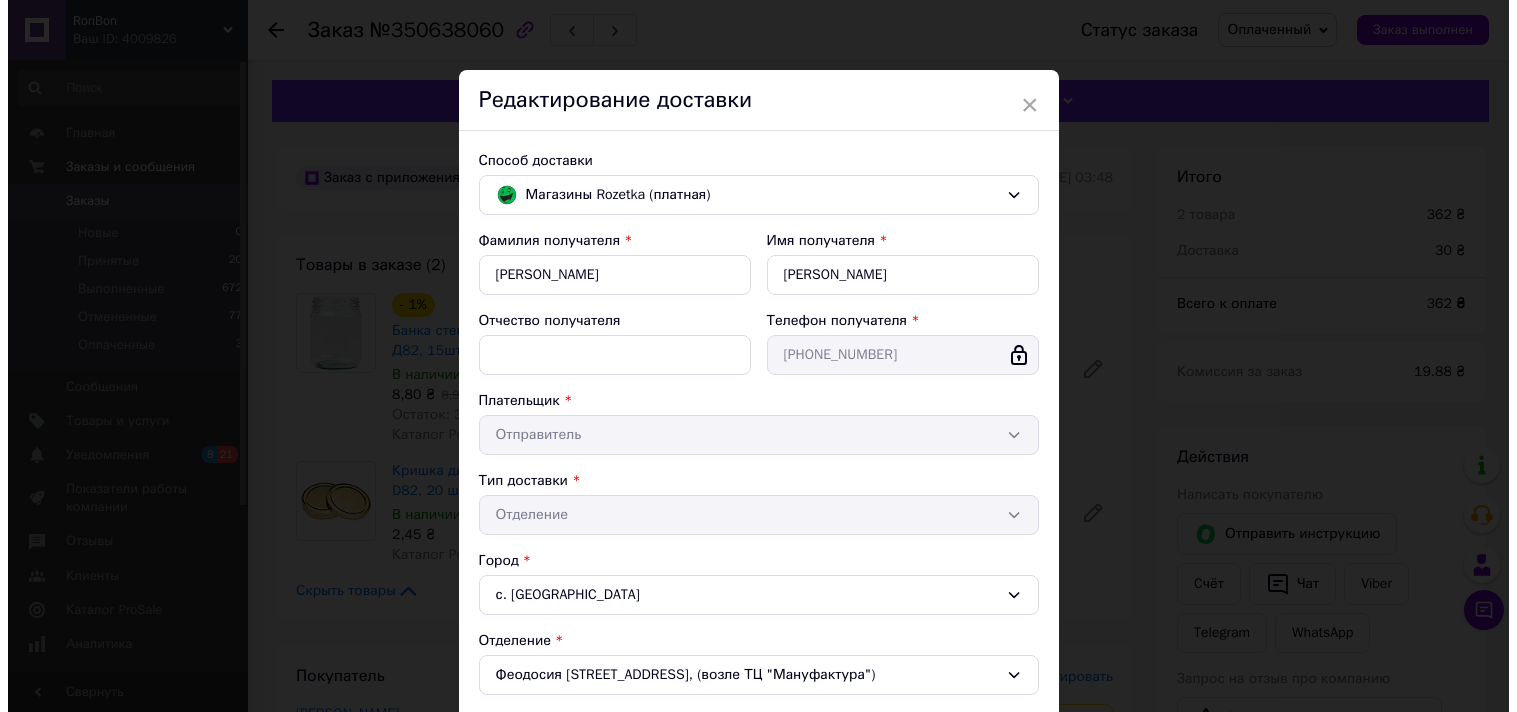 scroll, scrollTop: 333, scrollLeft: 0, axis: vertical 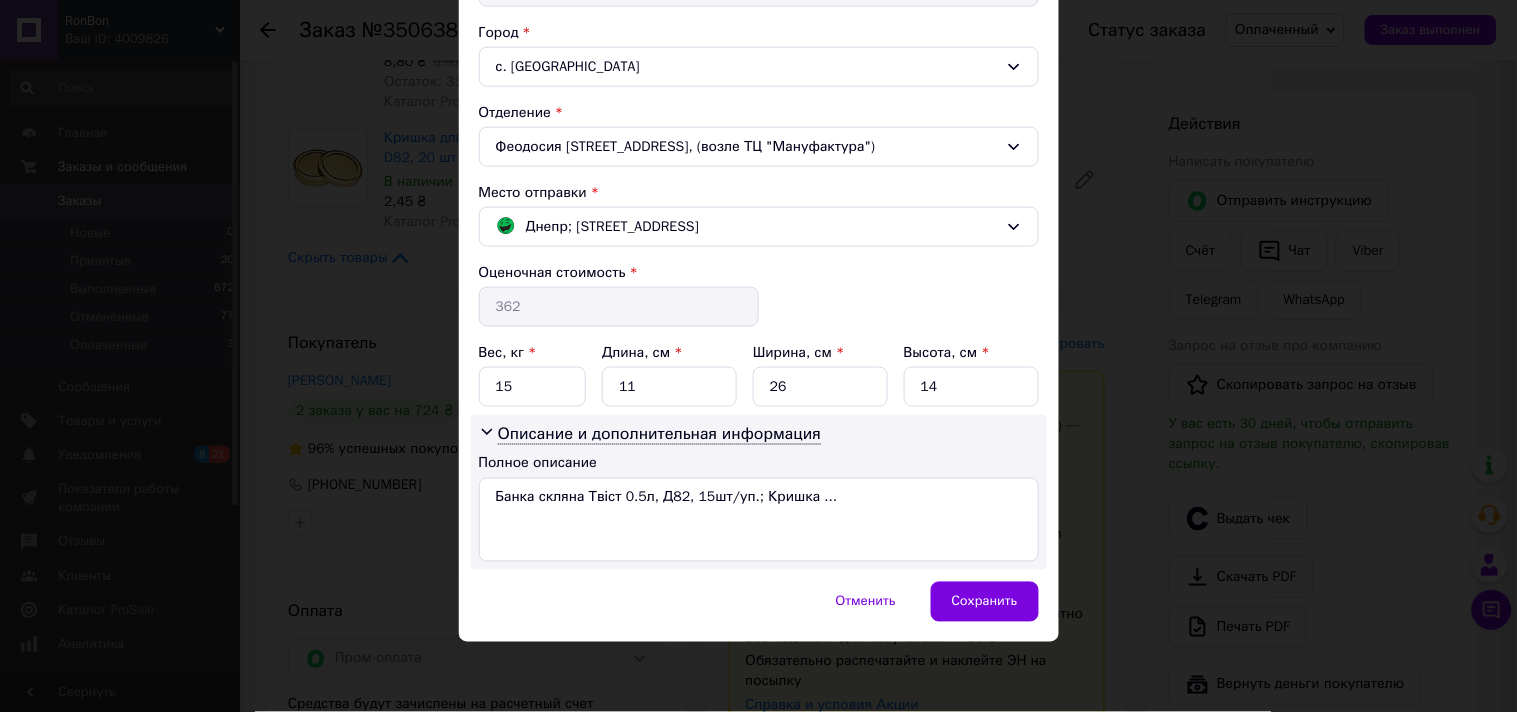 click on "Вес, кг   * 15 Длина, см   * 11 Ширина, см   * 26 Высота, см   * 14" at bounding box center [759, 375] 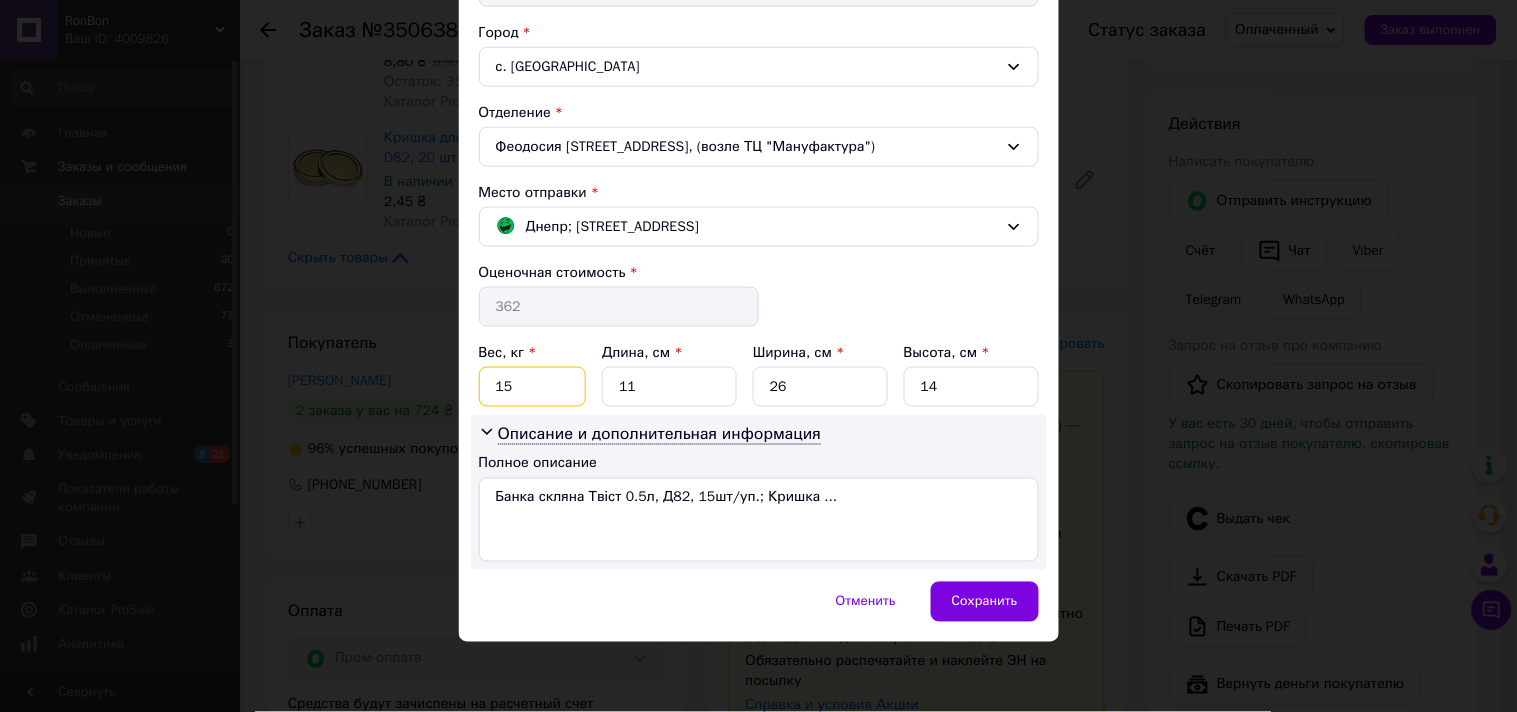click on "15" at bounding box center [533, 387] 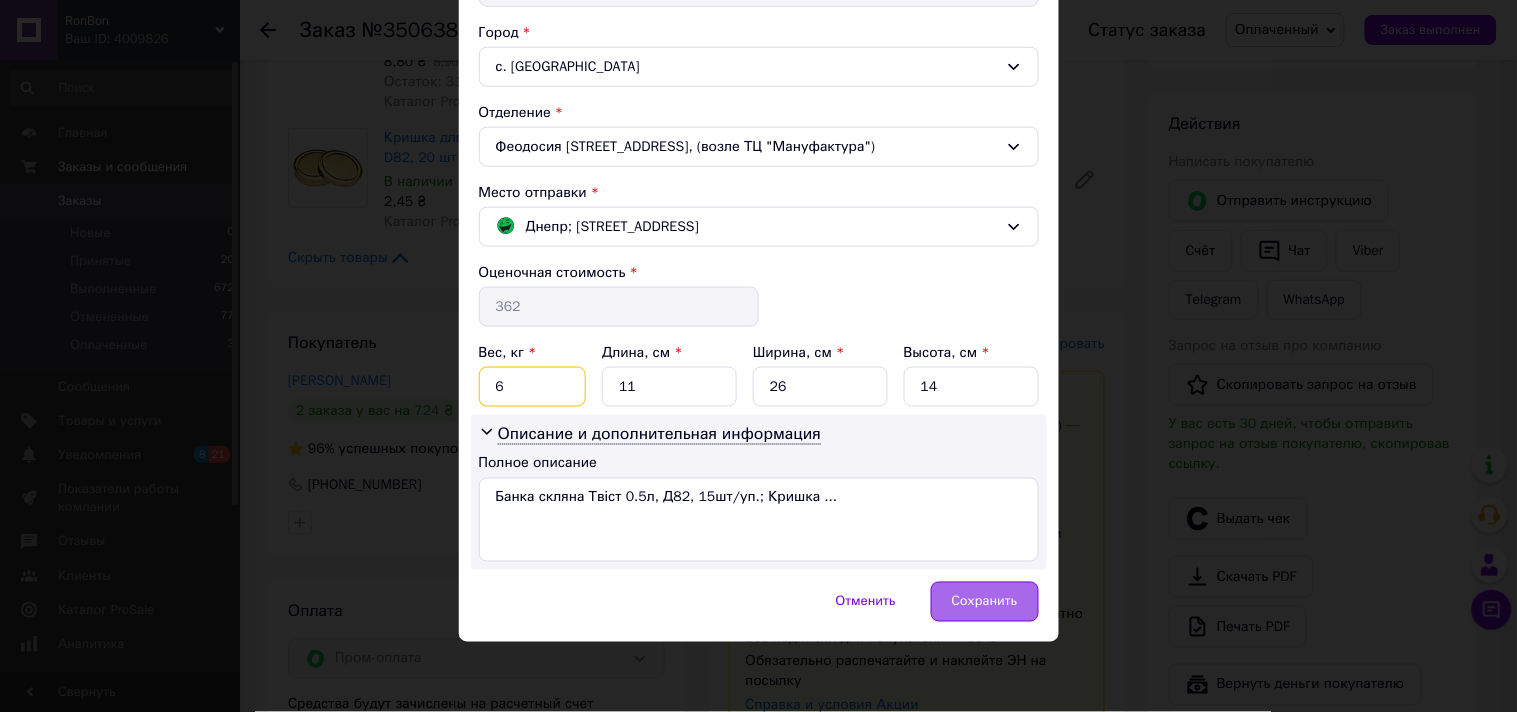 type on "6" 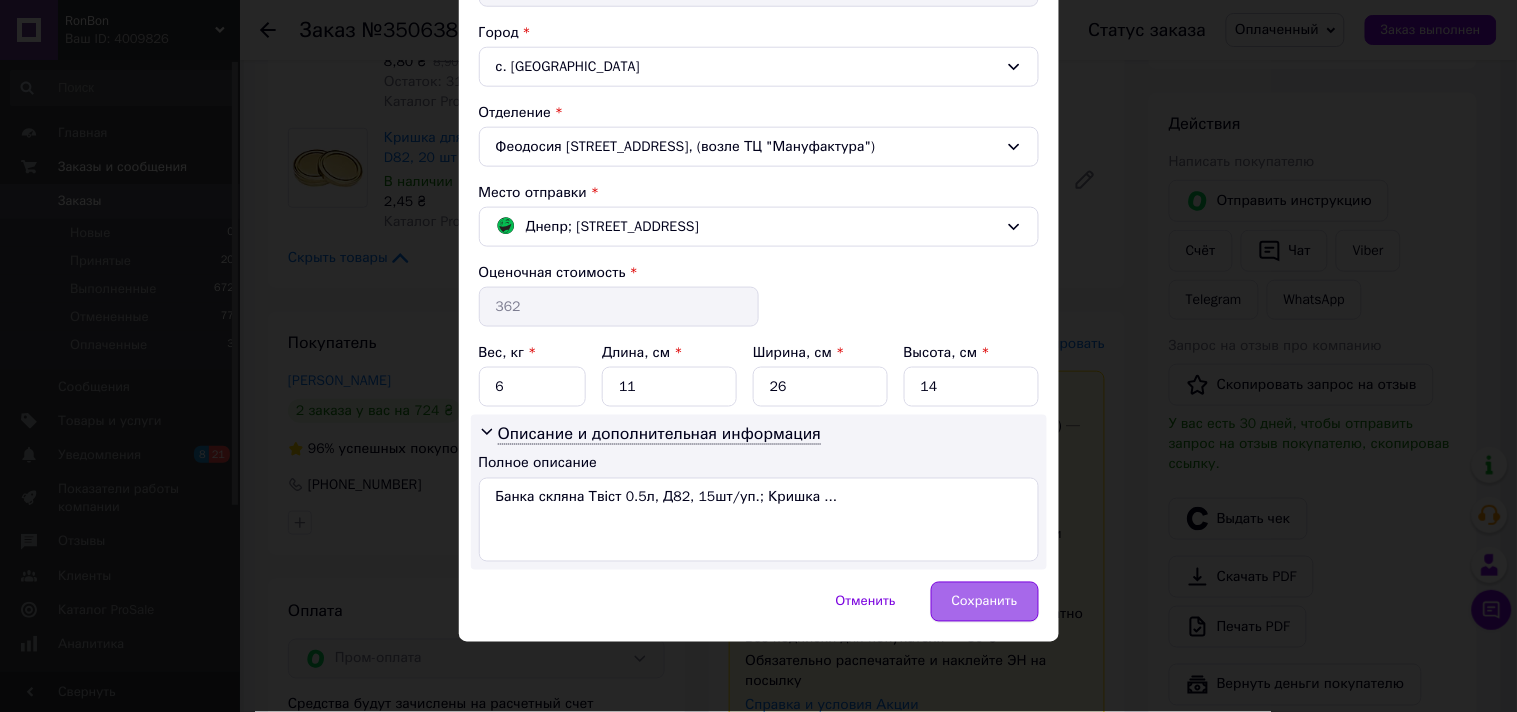click on "Сохранить" at bounding box center [985, 602] 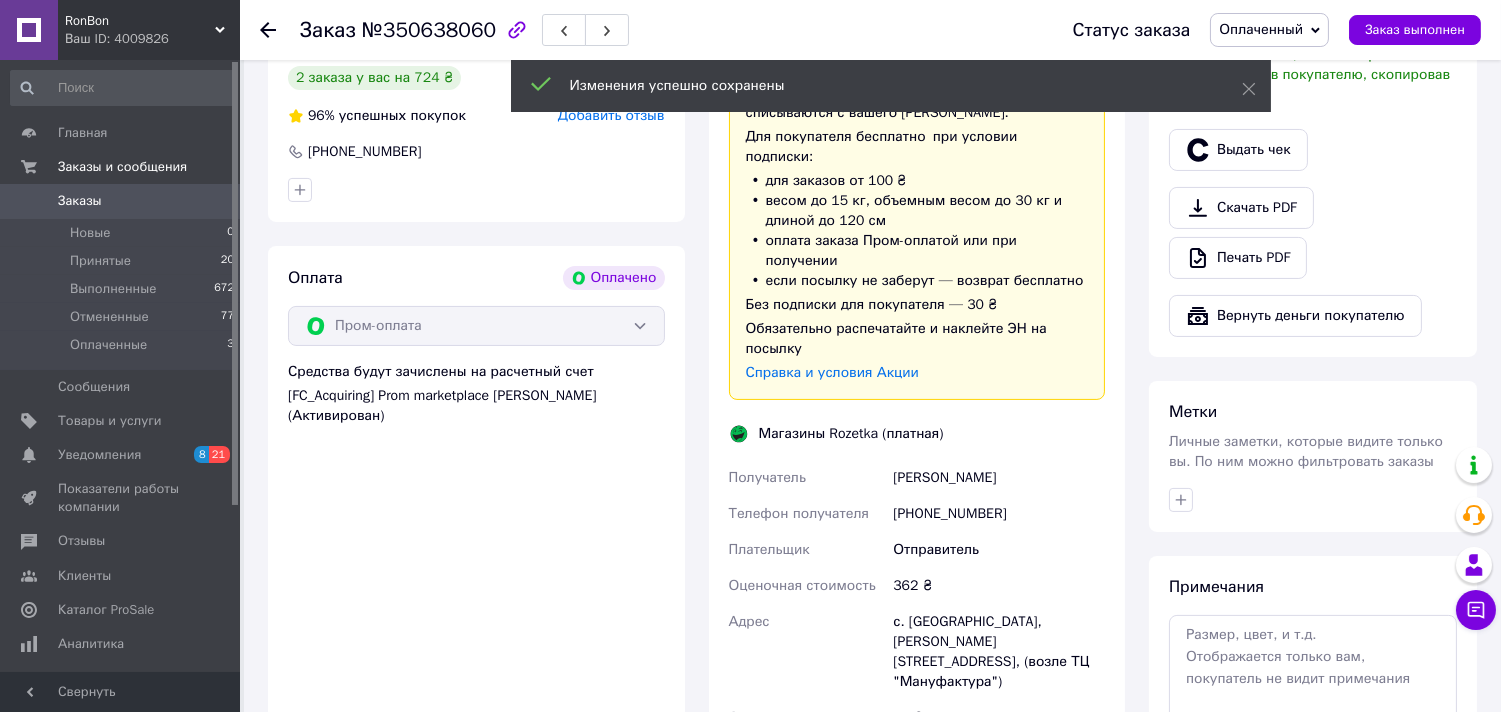 scroll, scrollTop: 888, scrollLeft: 0, axis: vertical 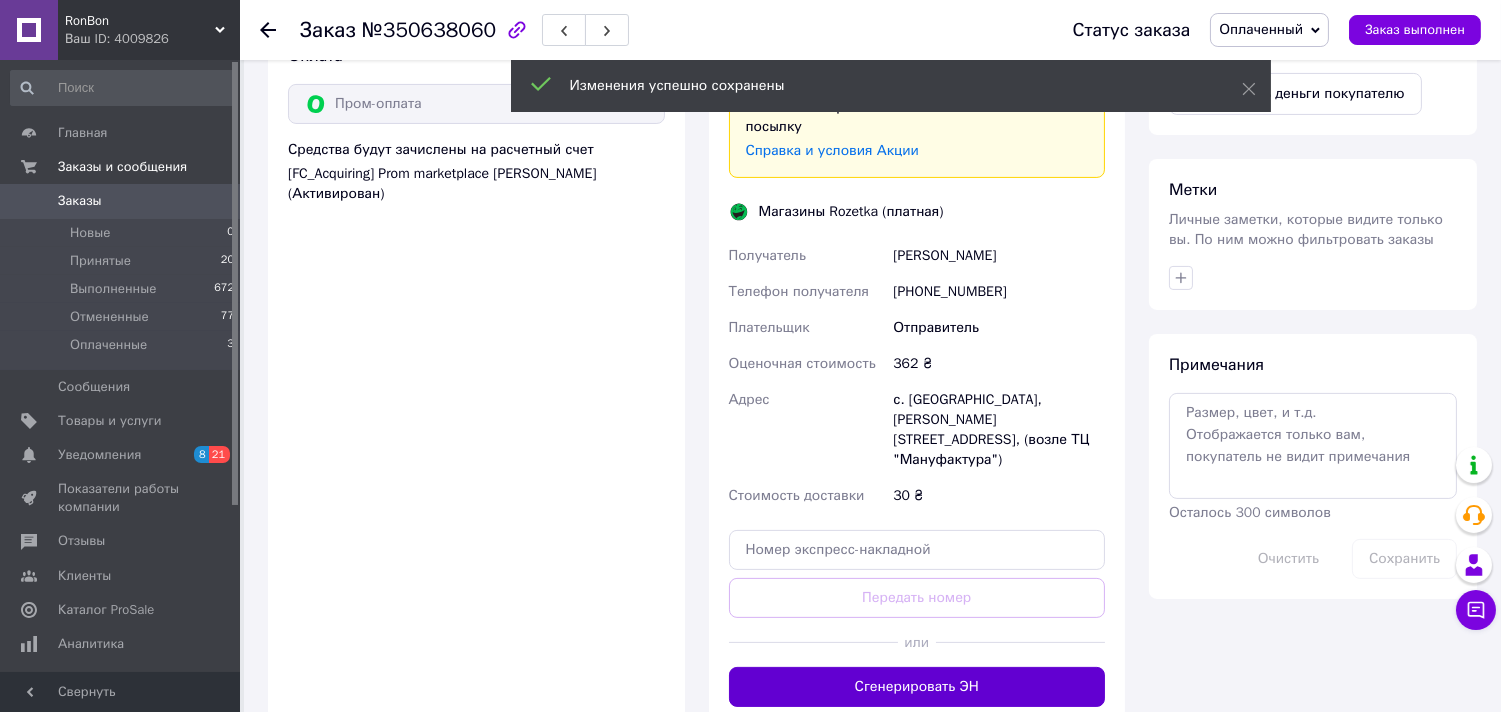 click on "Сгенерировать ЭН" at bounding box center [917, 687] 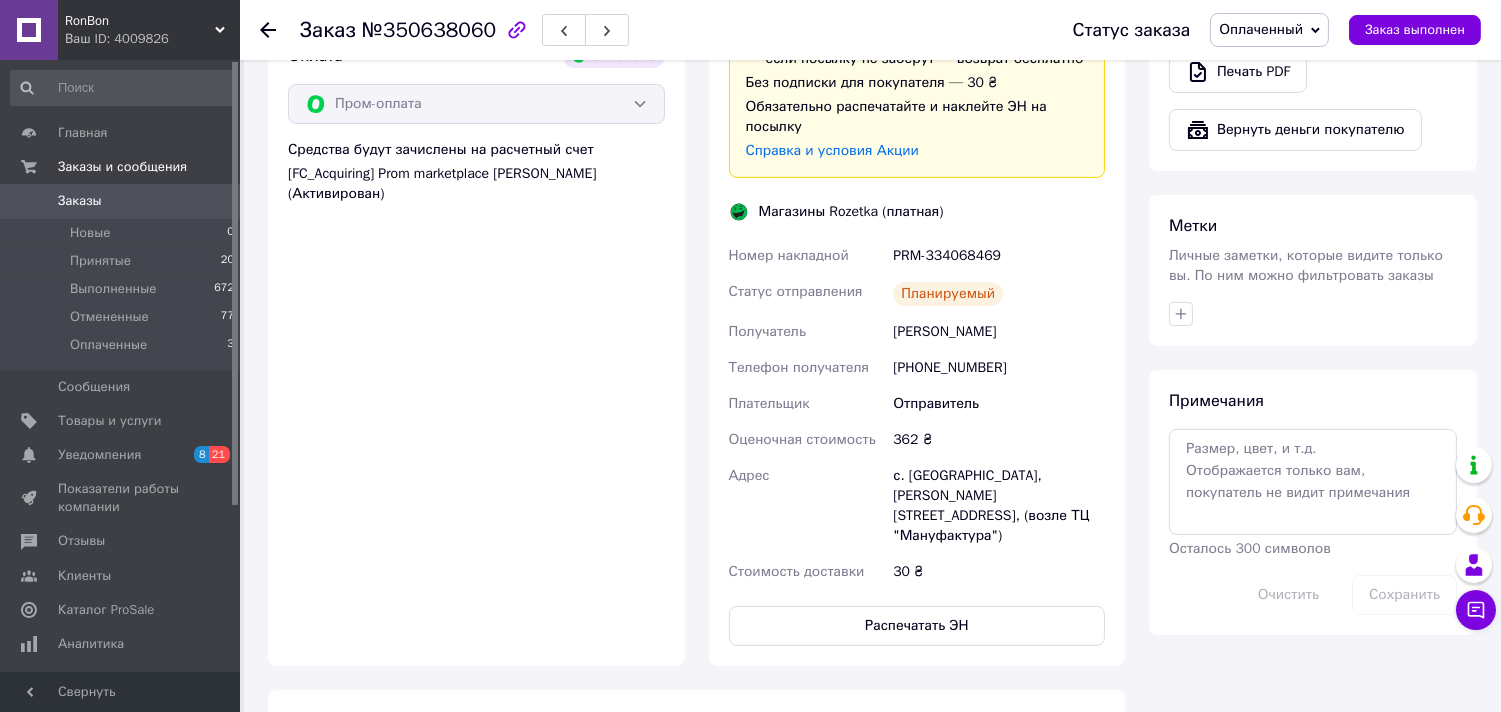 click on "PRM-334068469" at bounding box center (999, 256) 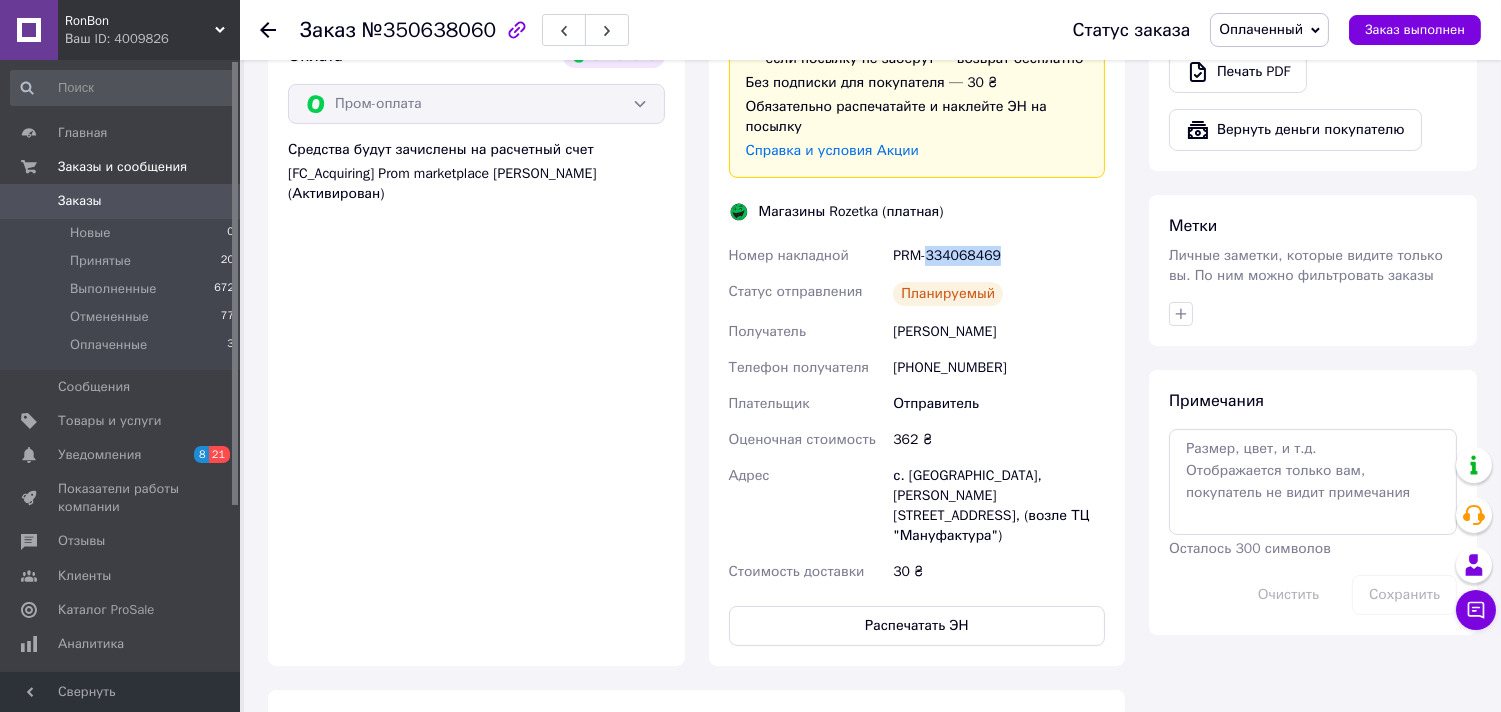 click on "PRM-334068469" at bounding box center [999, 256] 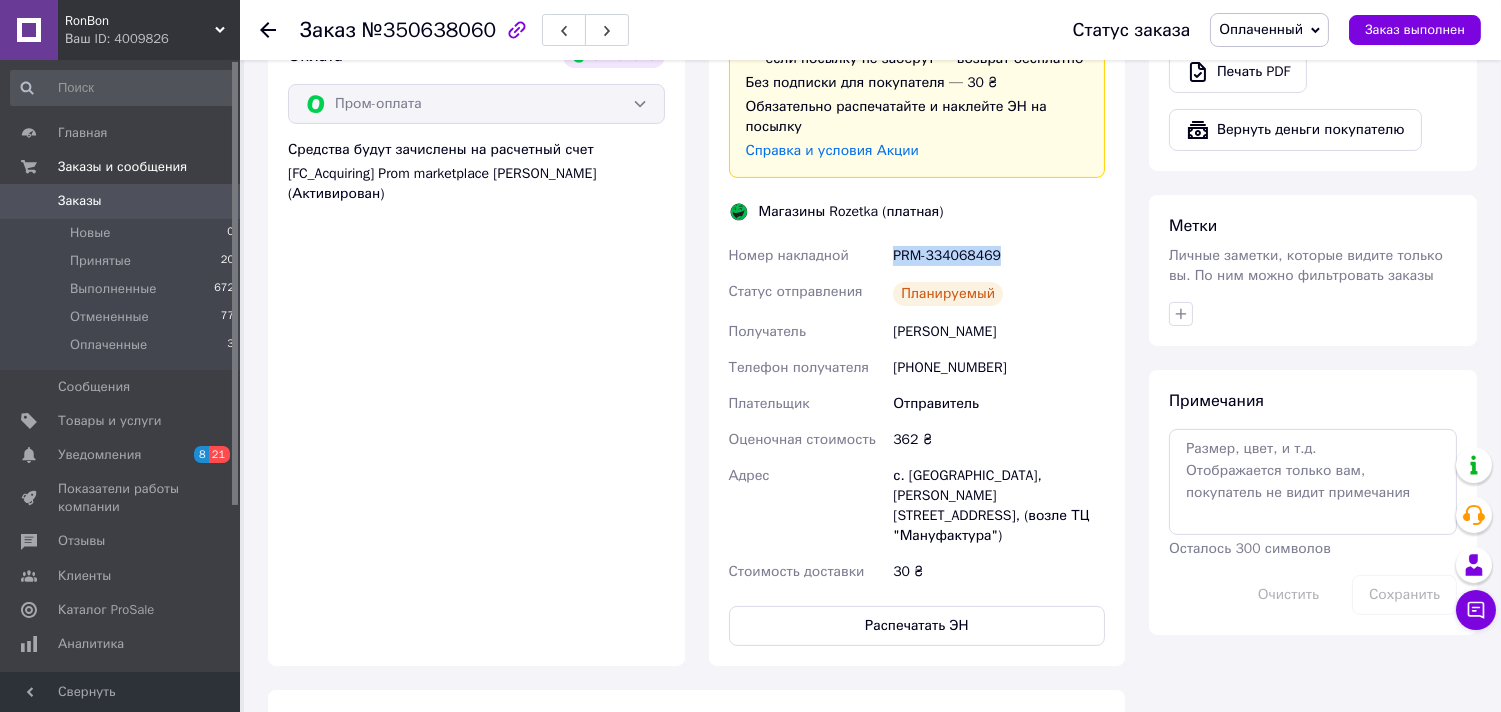 click on "PRM-334068469" at bounding box center (999, 256) 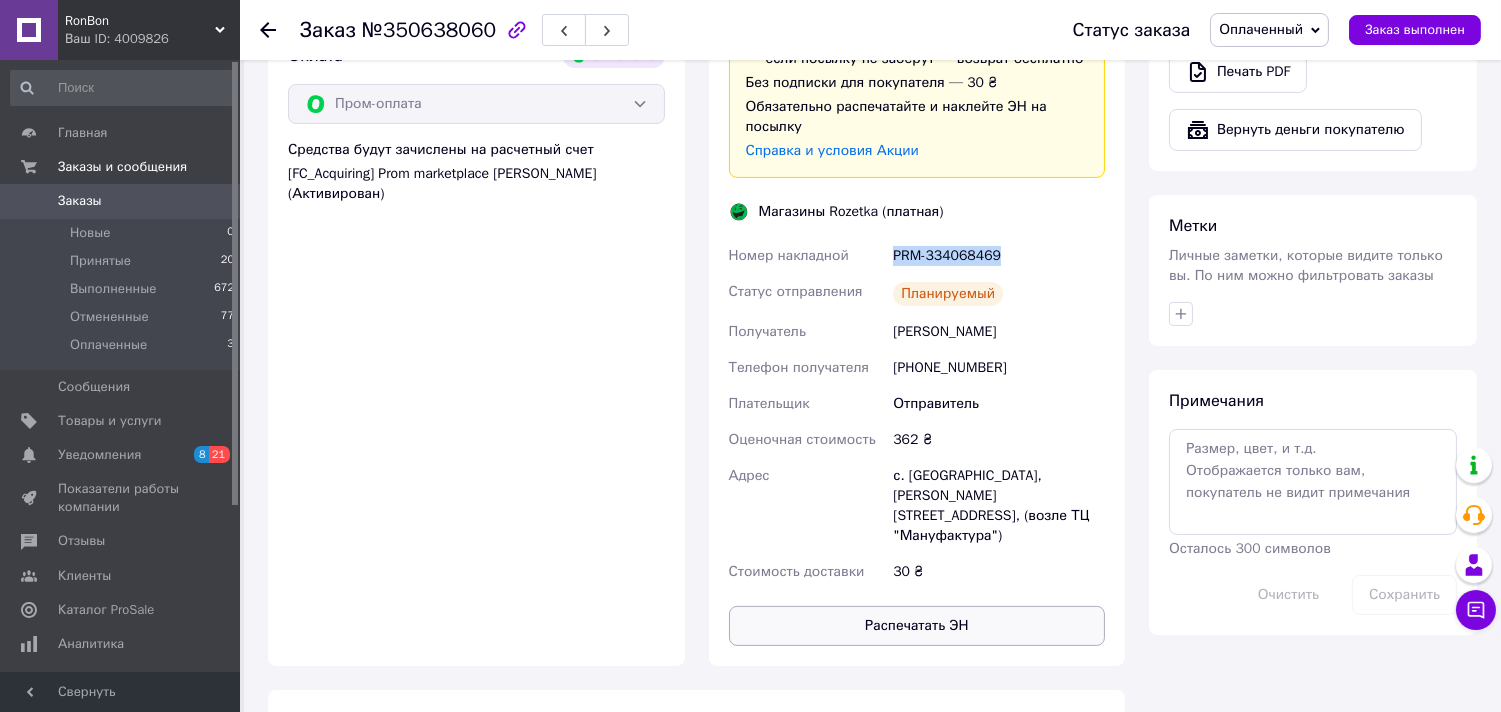 click on "Распечатать ЭН" at bounding box center (917, 626) 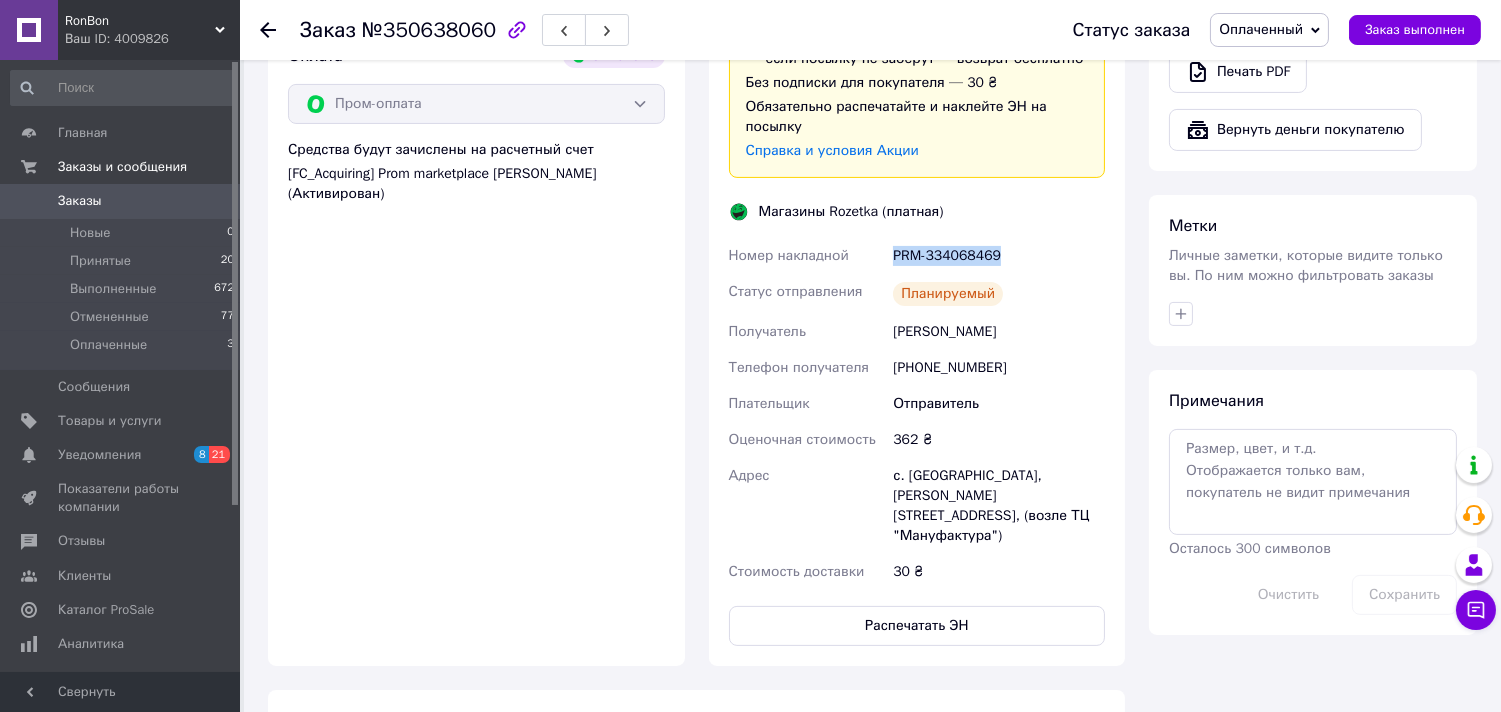 click on "Заказы" at bounding box center (121, 201) 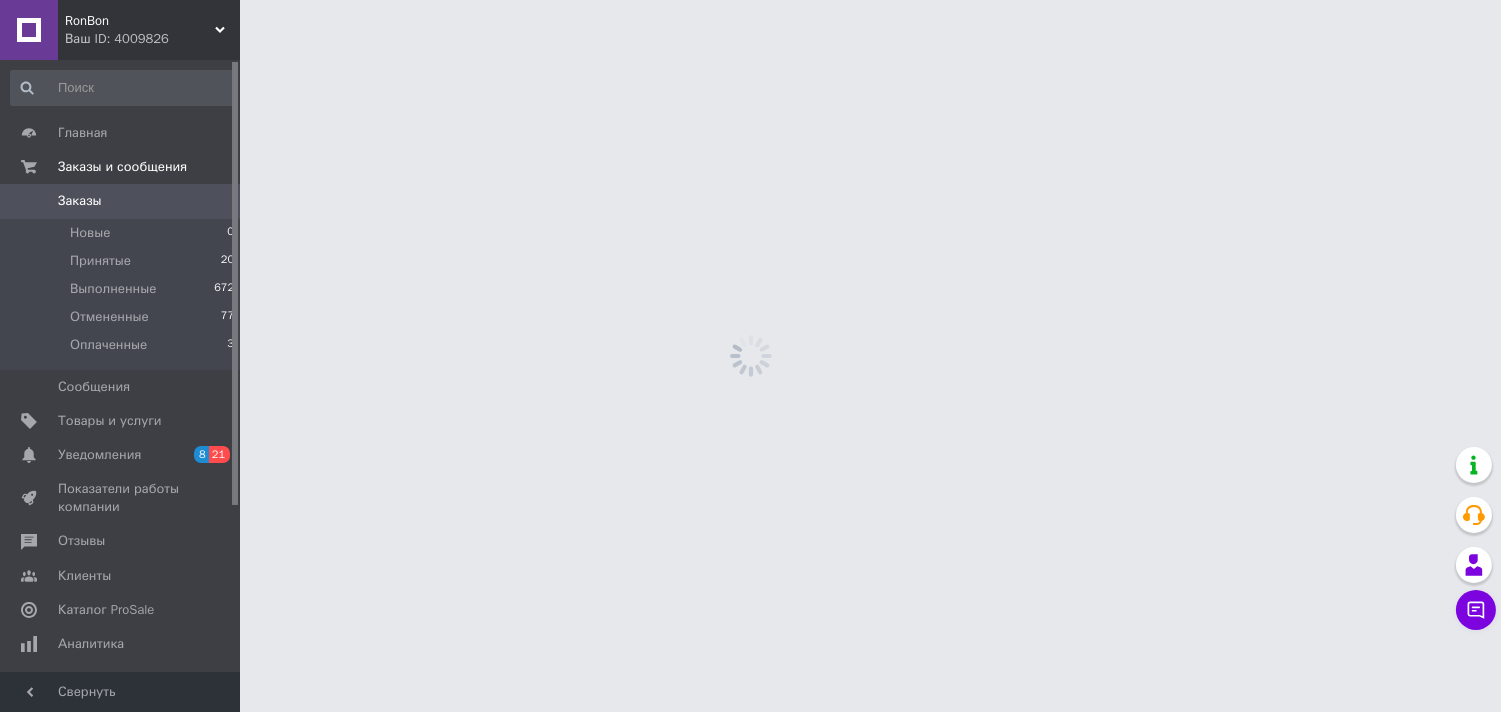 scroll, scrollTop: 0, scrollLeft: 0, axis: both 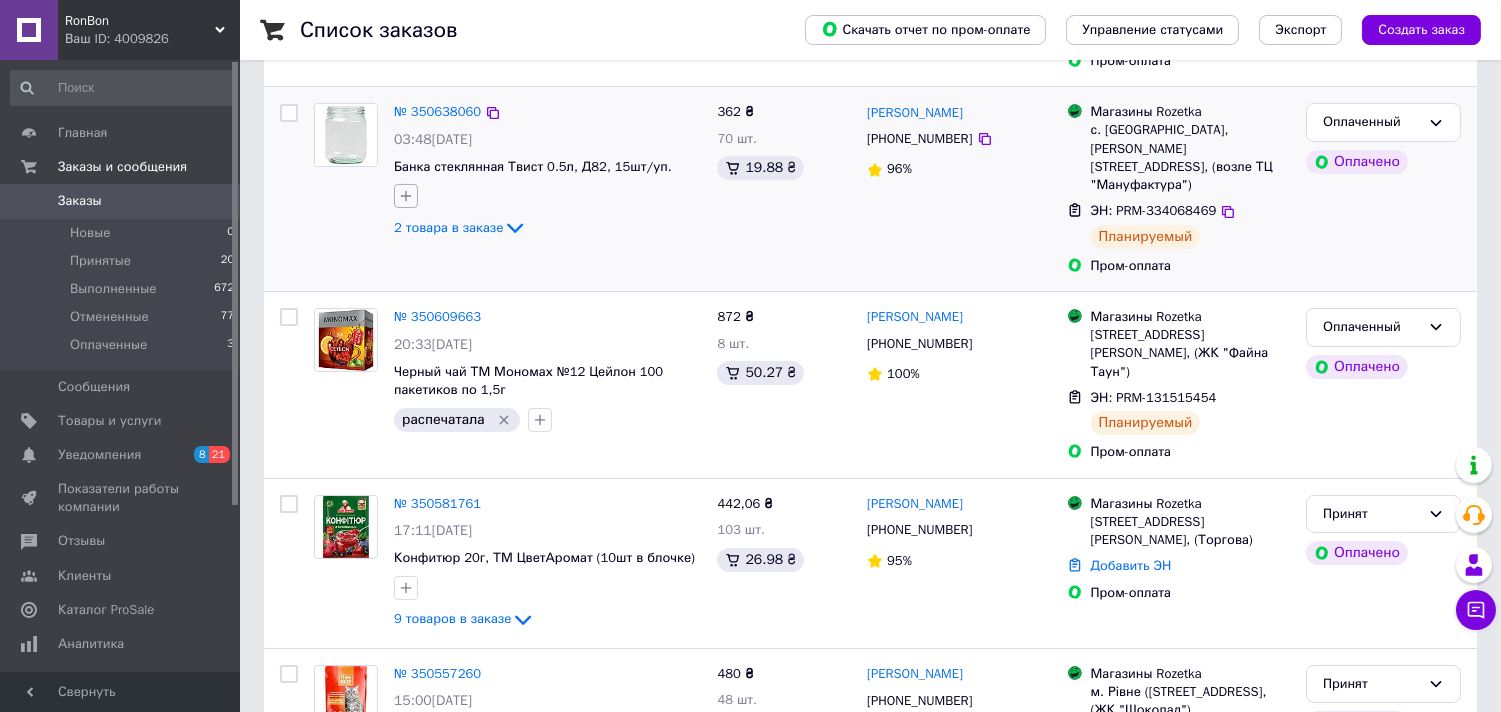 click 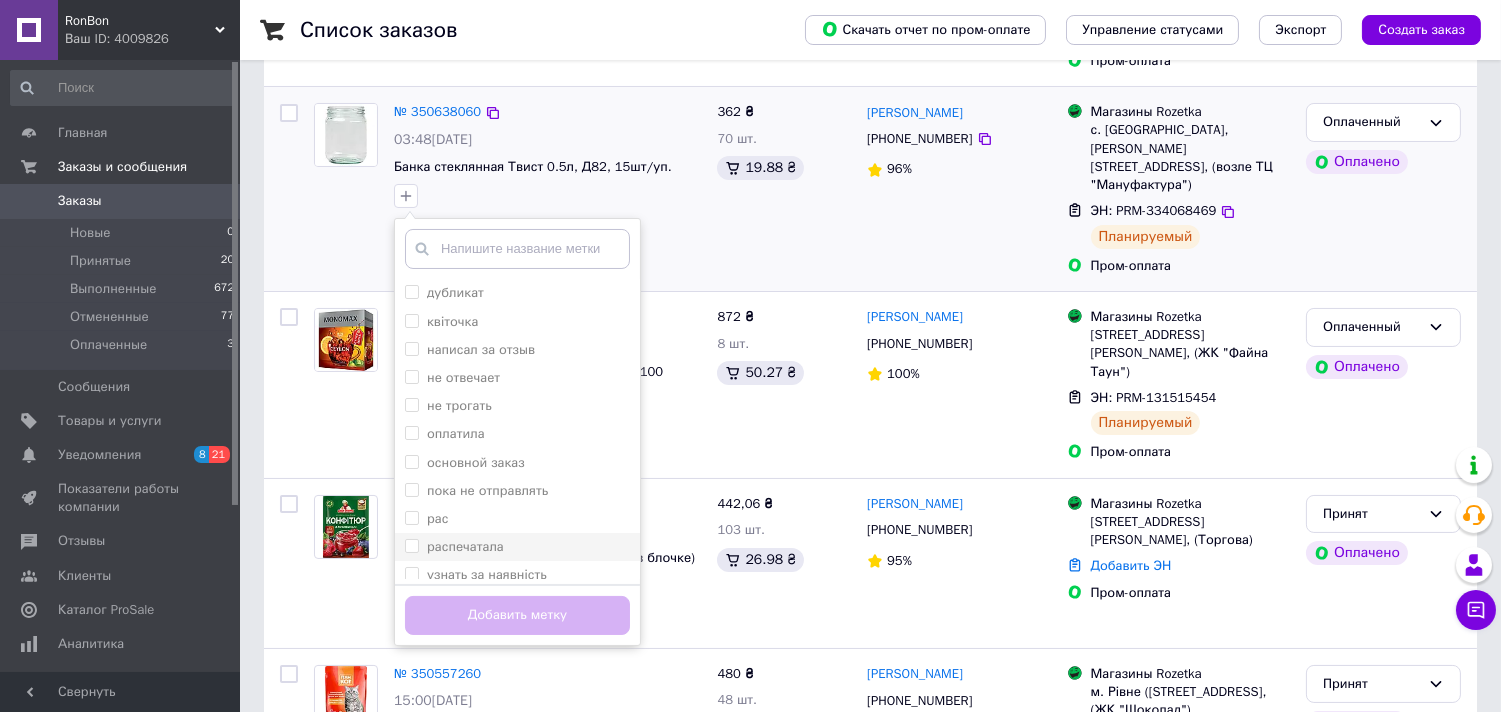 click on "распечатала" at bounding box center (465, 546) 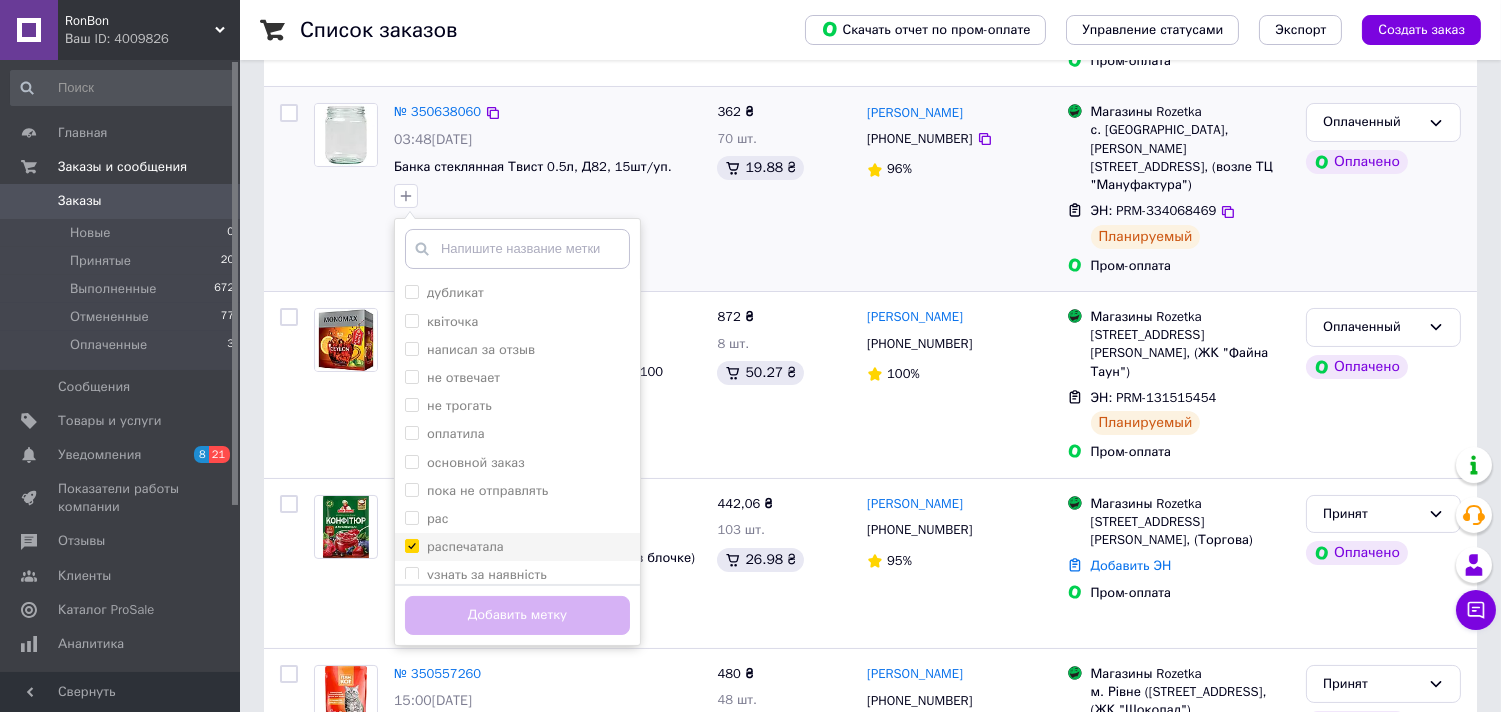 checkbox on "true" 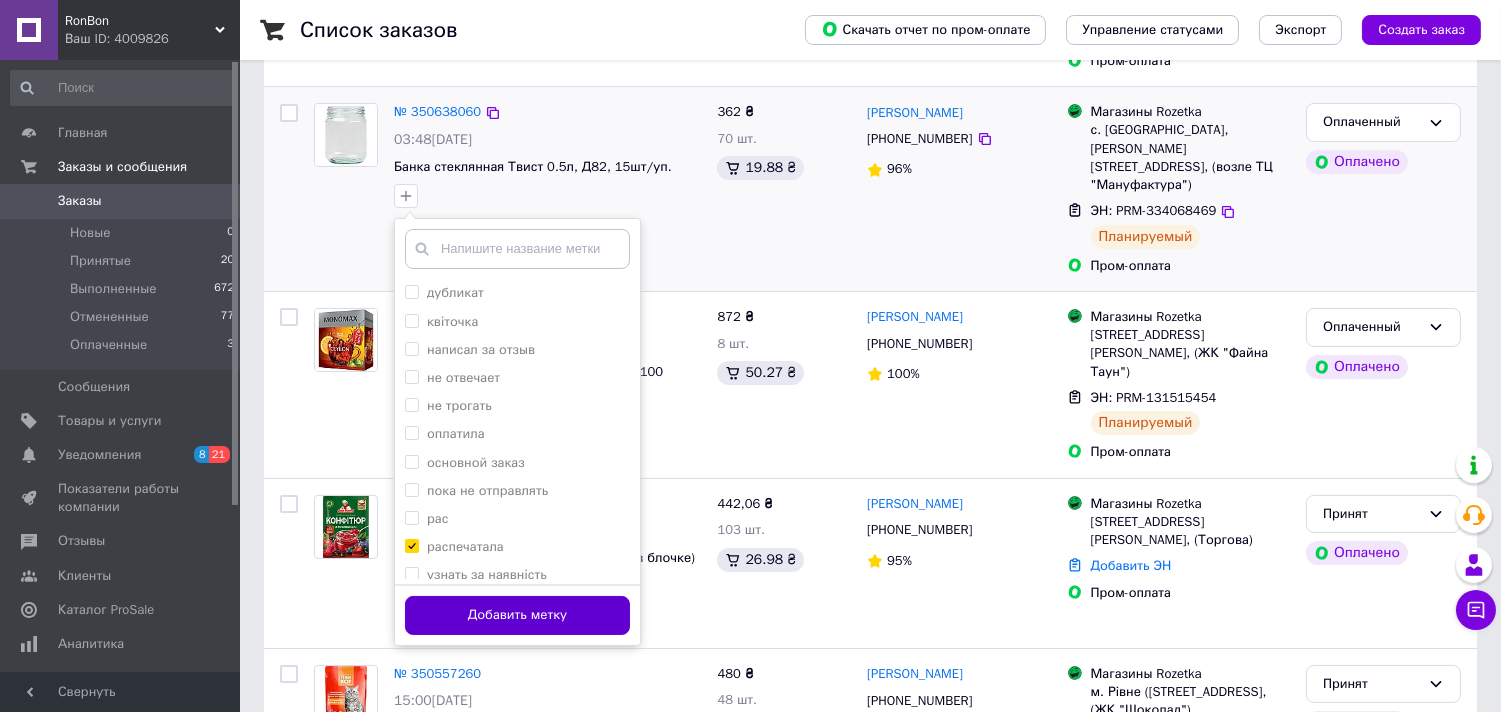 click on "Добавить метку" at bounding box center [517, 615] 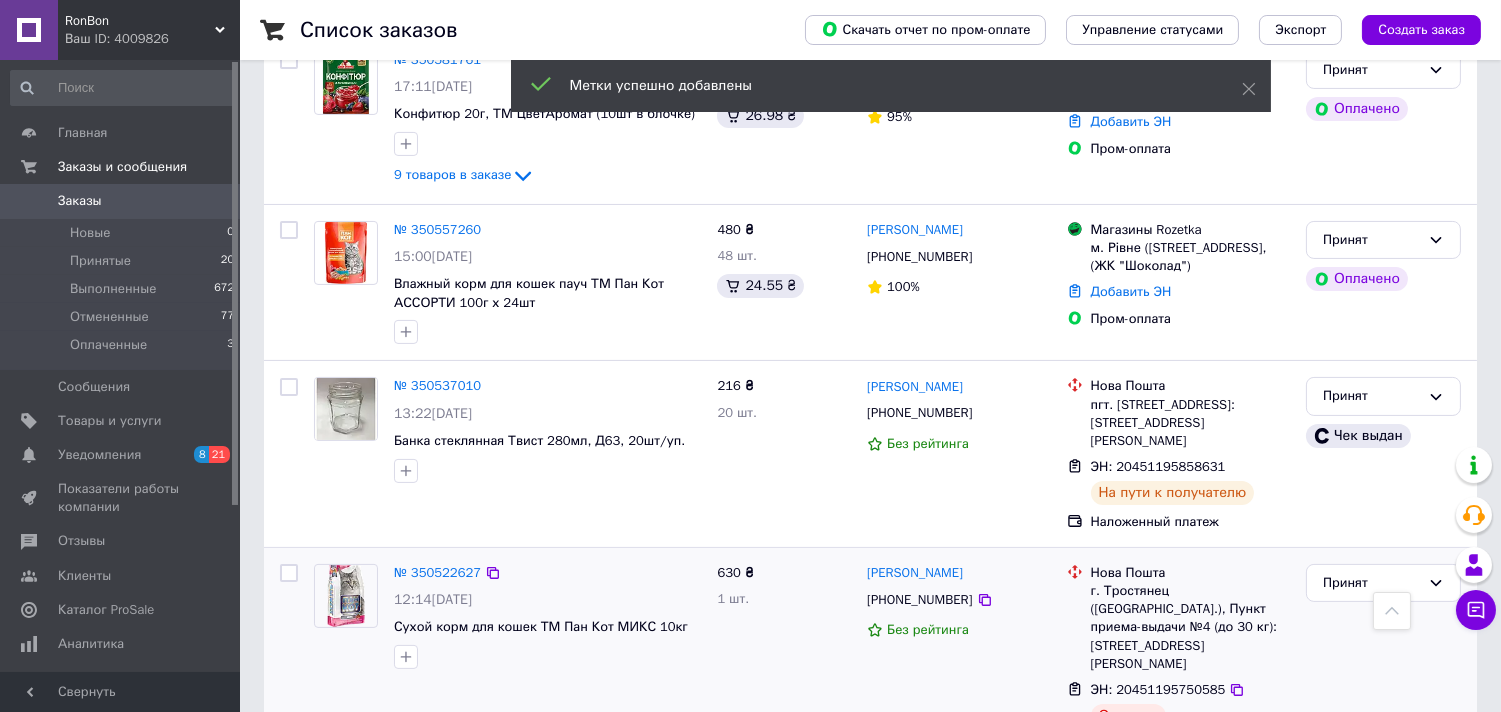 scroll, scrollTop: 888, scrollLeft: 0, axis: vertical 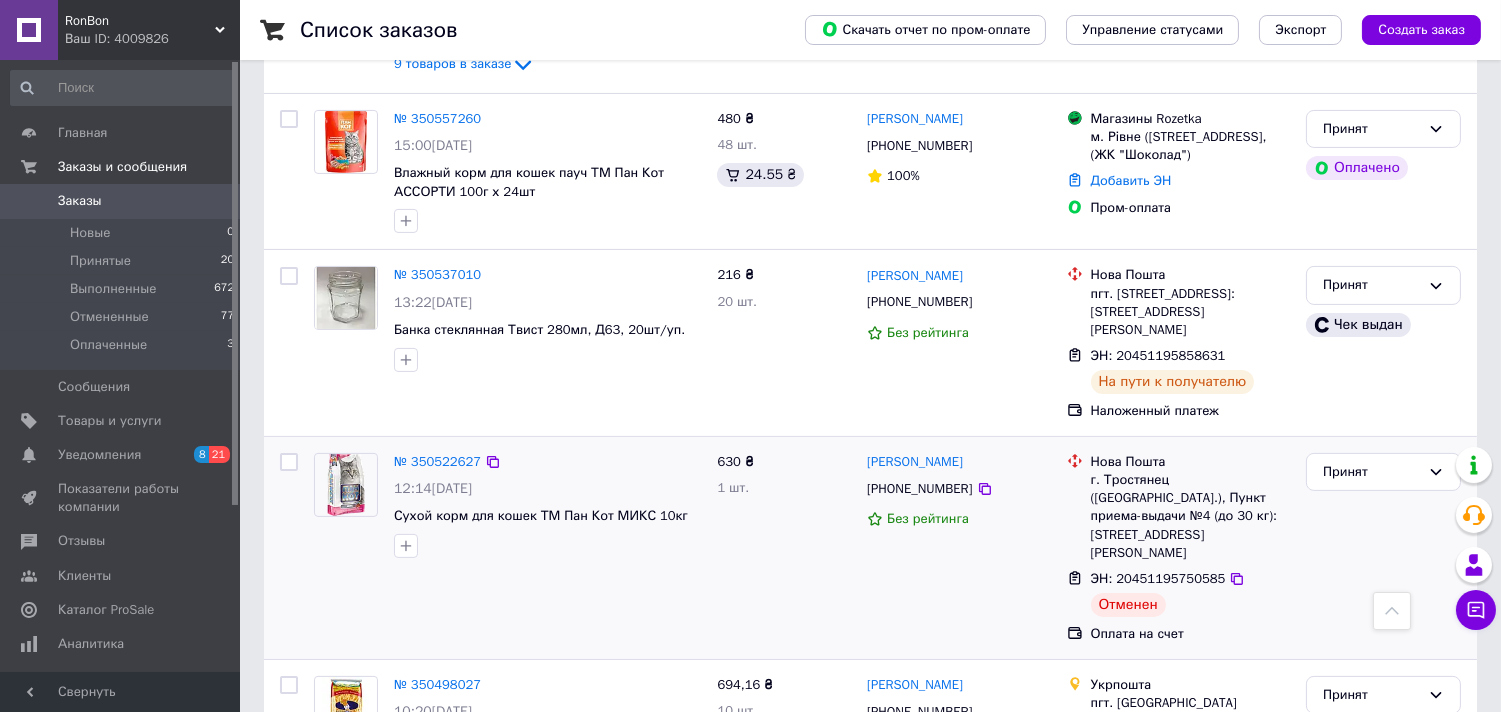 click at bounding box center (345, 485) 